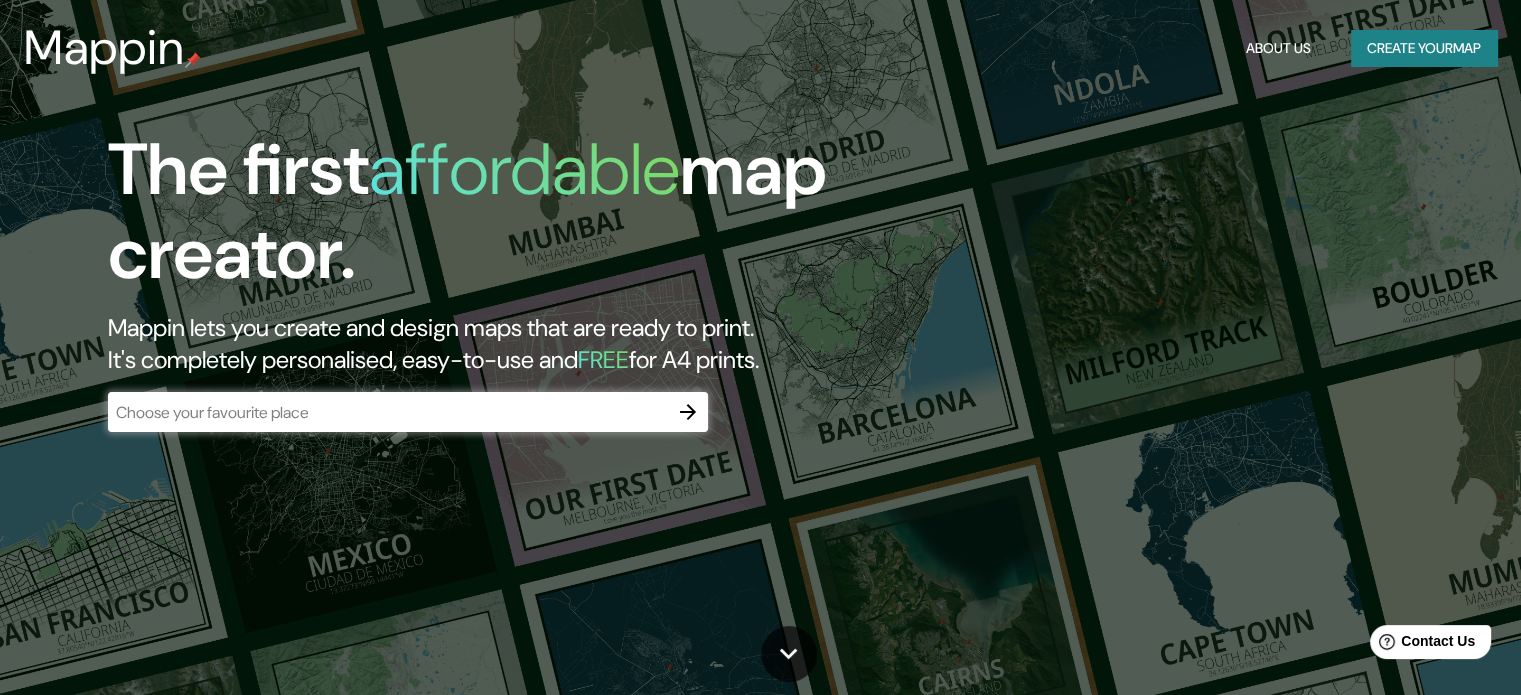 scroll, scrollTop: 0, scrollLeft: 0, axis: both 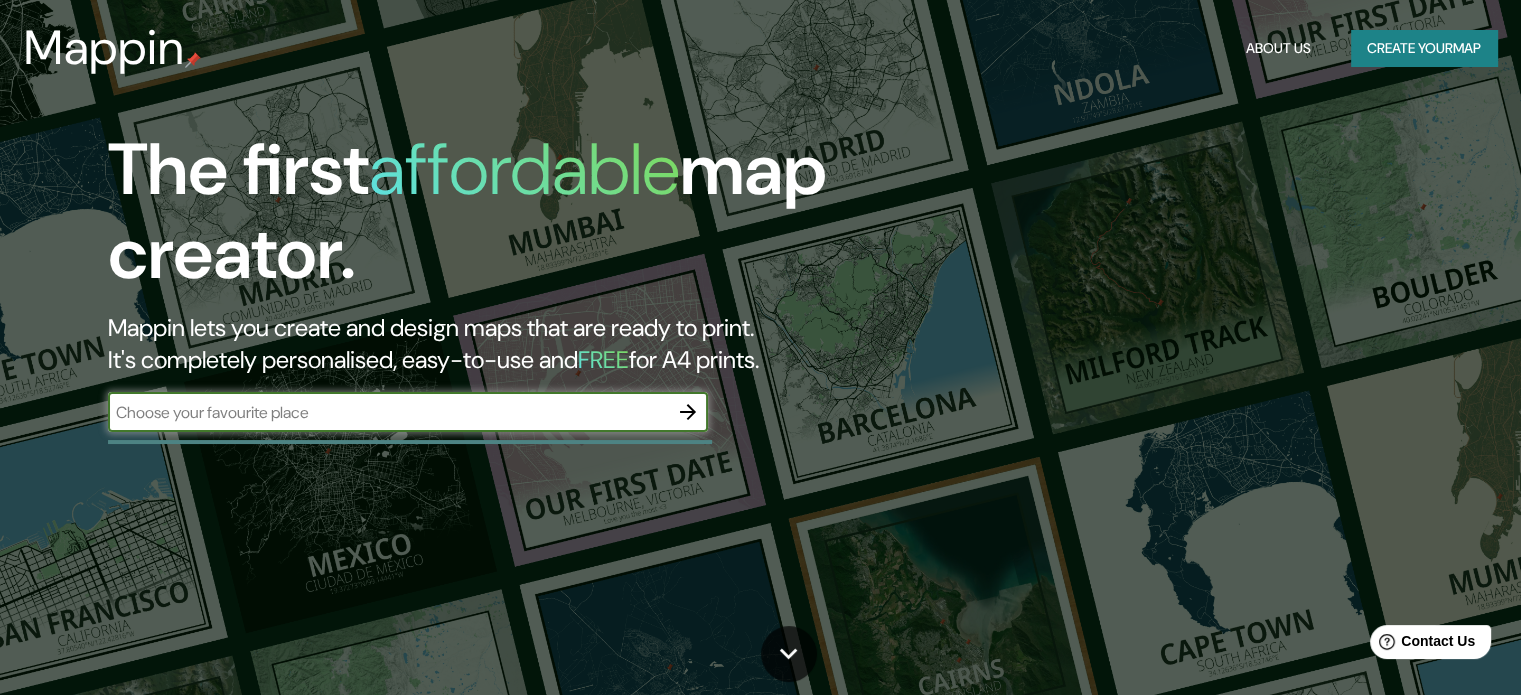 click at bounding box center (388, 412) 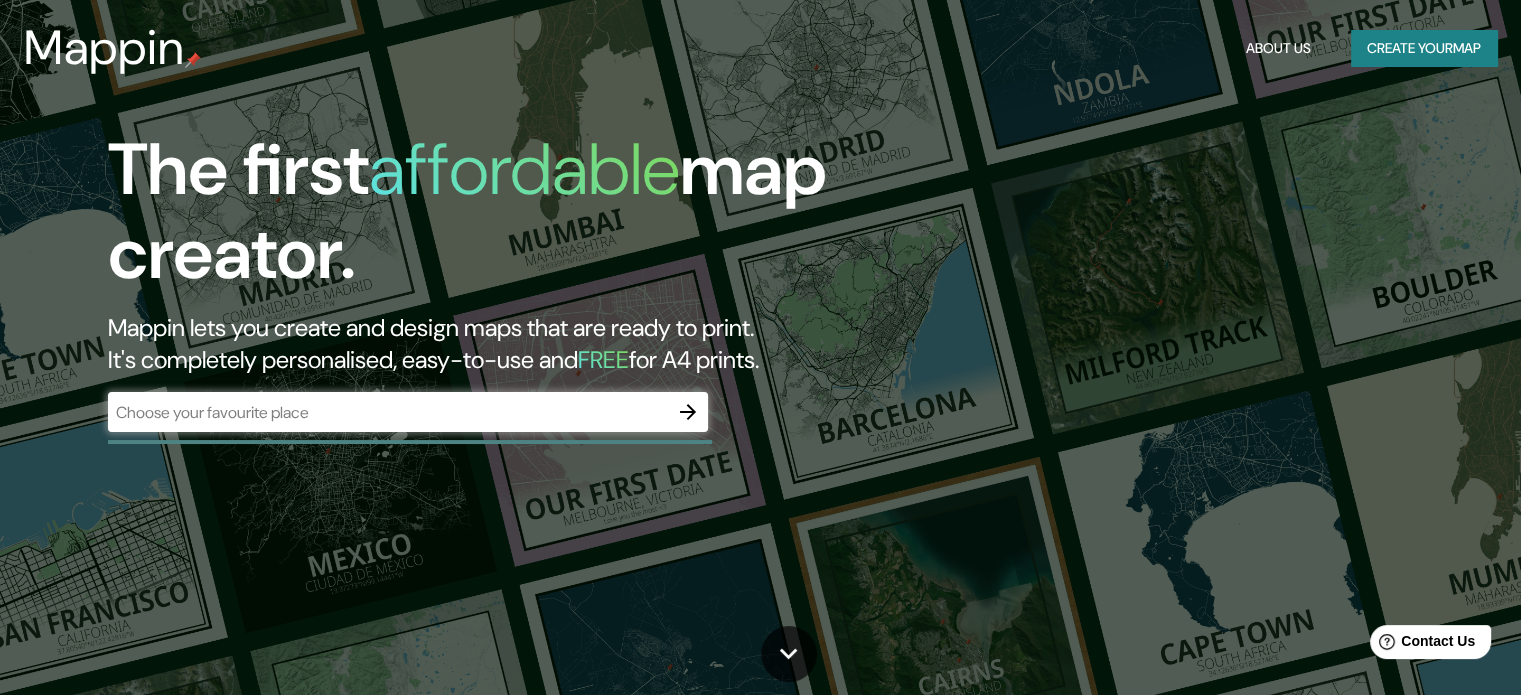 click on "​" at bounding box center (408, 412) 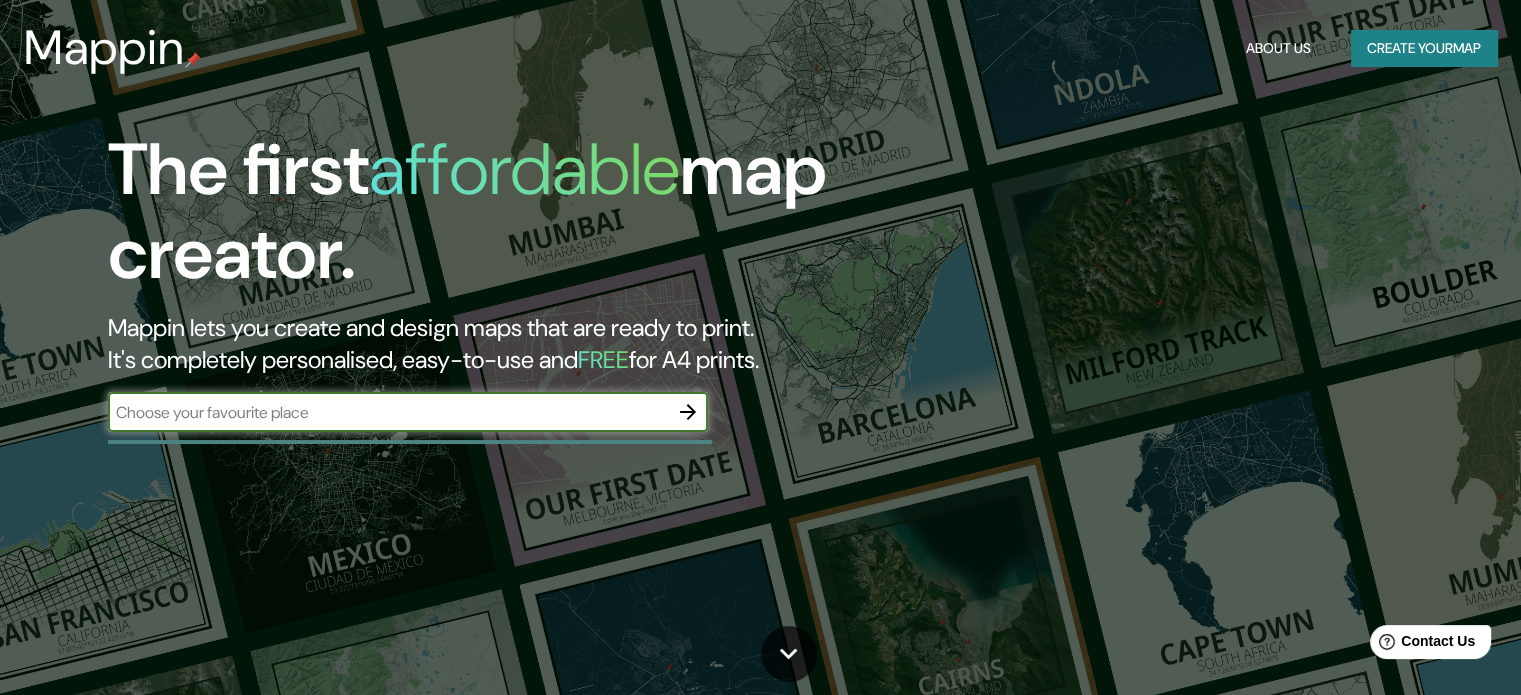 paste on "https://www.google.com.pe/maps/@-7.1823413,-78.481963,16z/data=!4m2!10m1!1e4?hl=es-419&entry=ttu&g_ep=EgoyMDI1MDczMC4wIKXMDSoASAFQAw==" 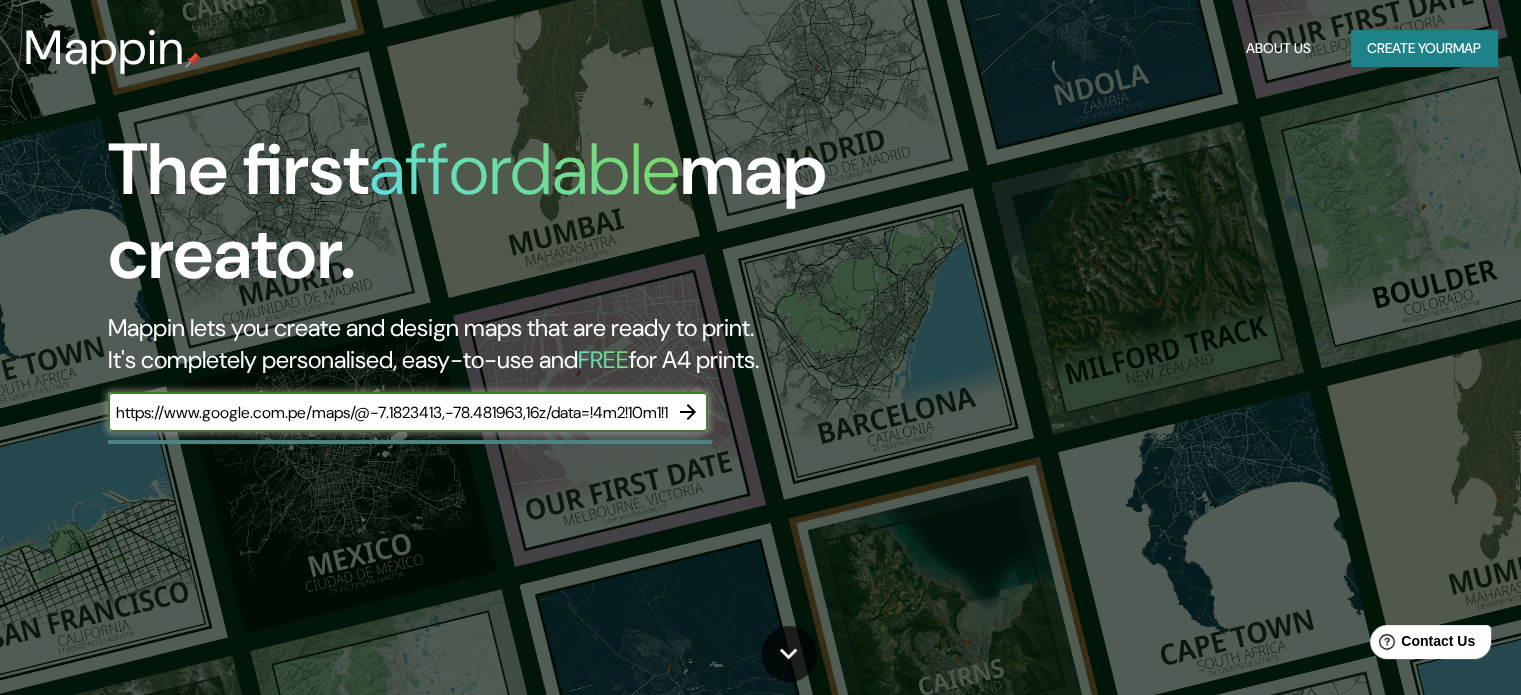 scroll, scrollTop: 0, scrollLeft: 636, axis: horizontal 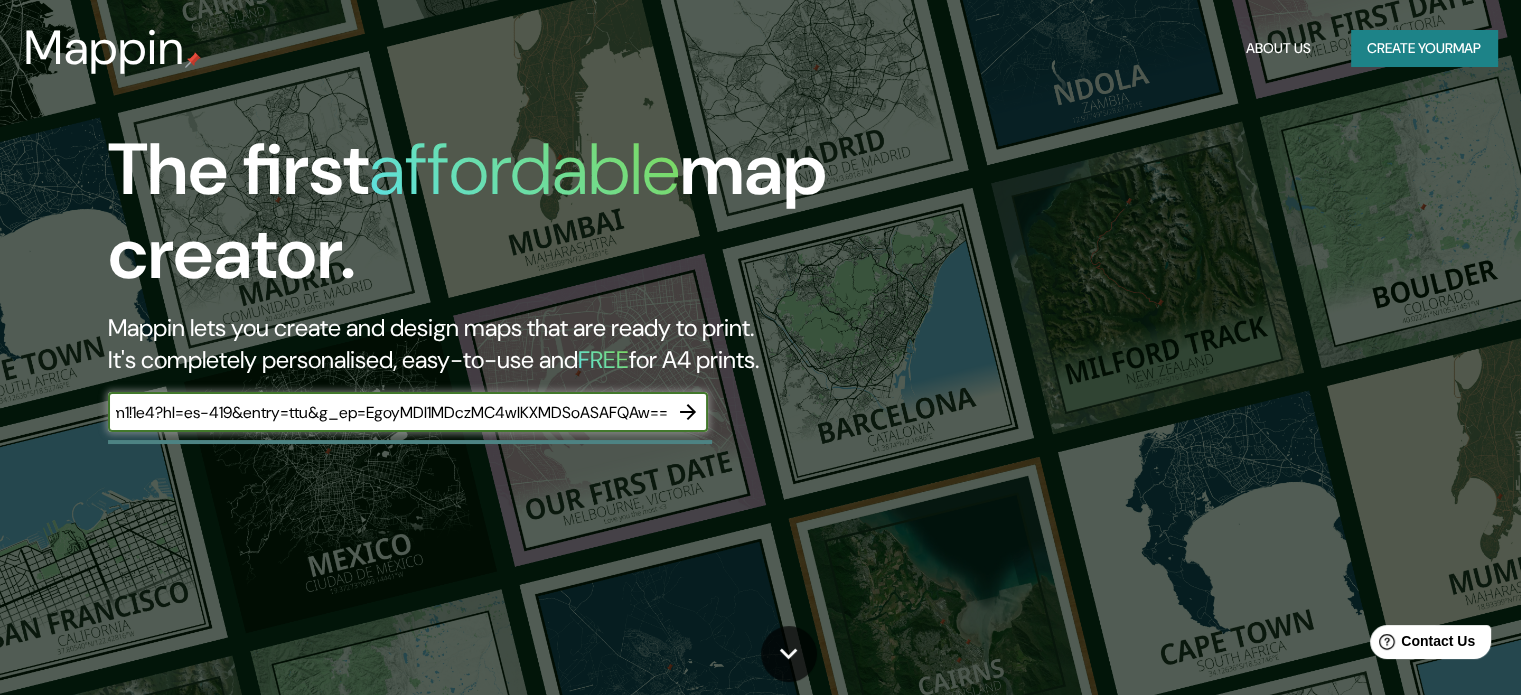 type on "https://www.google.com.pe/maps/@-7.1823413,-78.481963,16z/data=!4m2!10m1!1e4?hl=es-419&entry=ttu&g_ep=EgoyMDI1MDczMC4wIKXMDSoASAFQAw==" 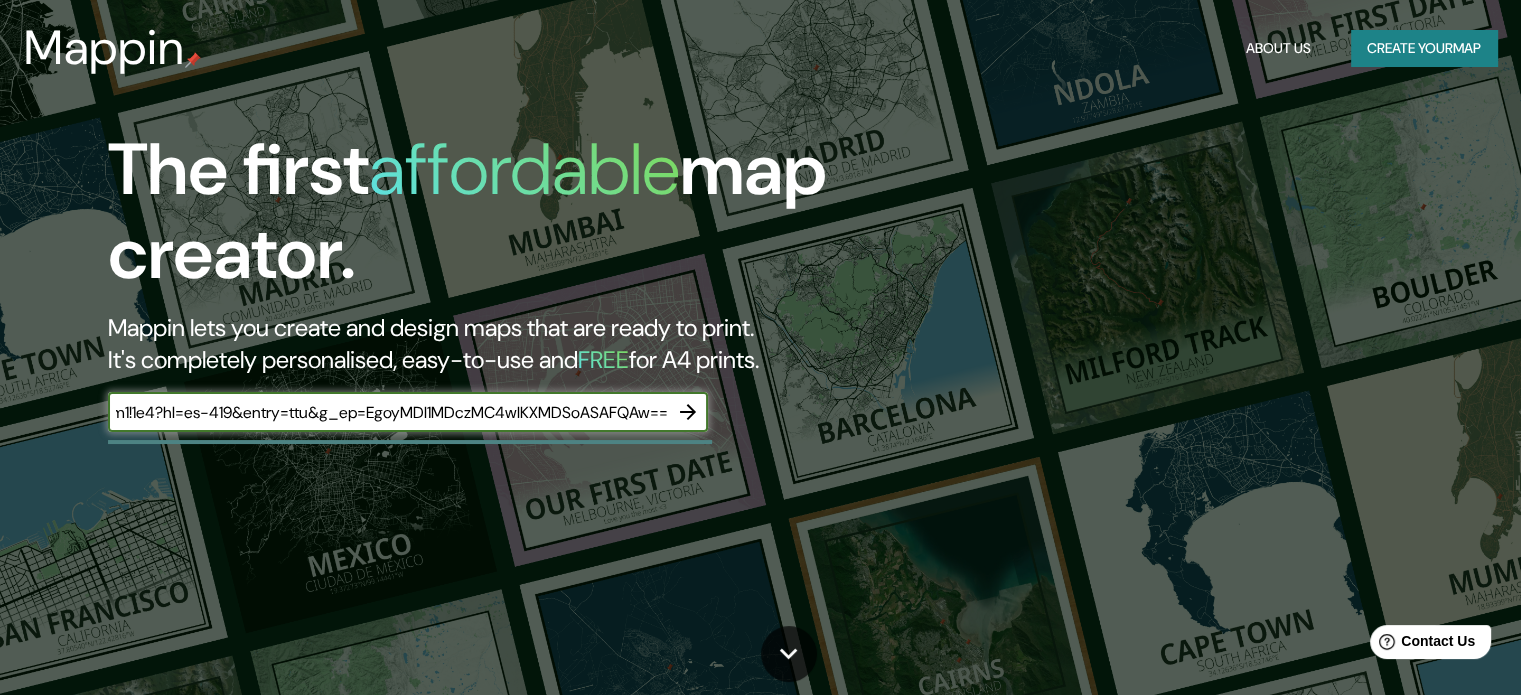 click 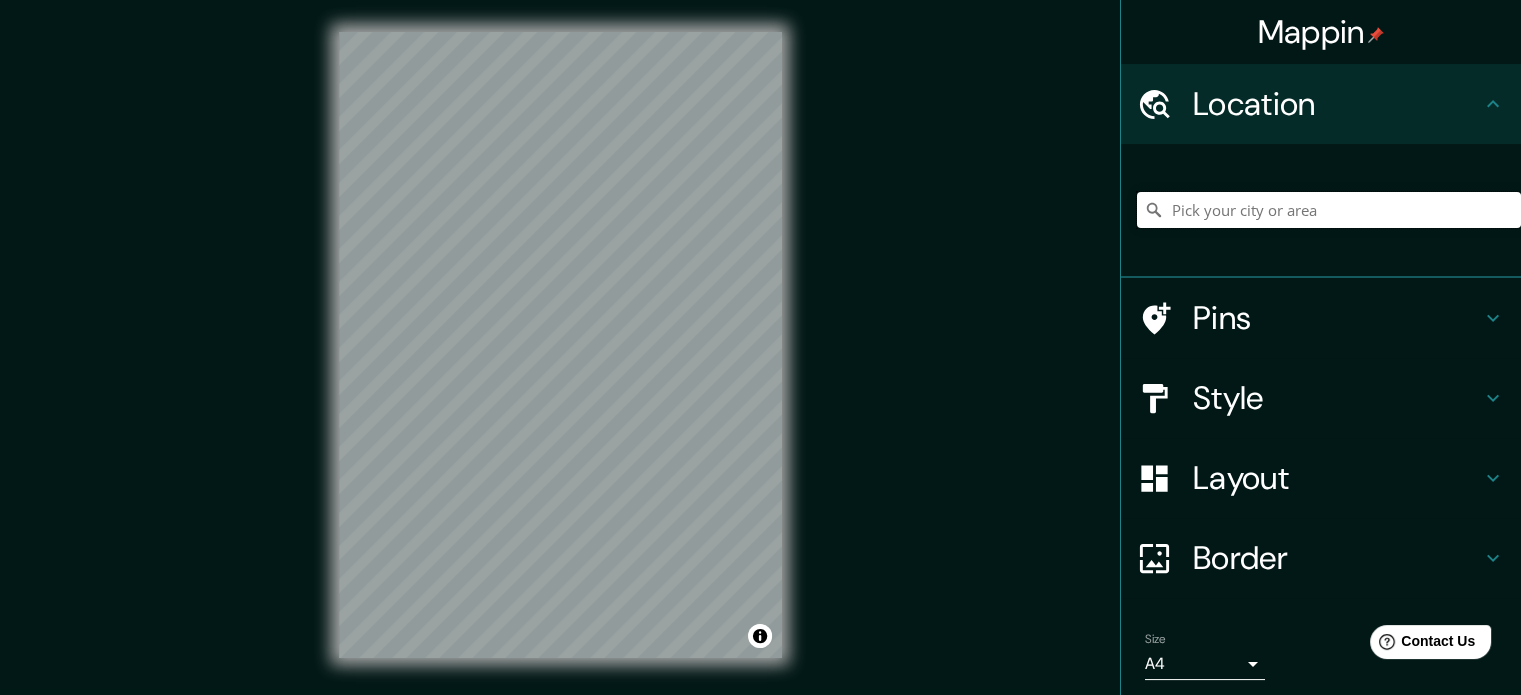 click at bounding box center (1329, 210) 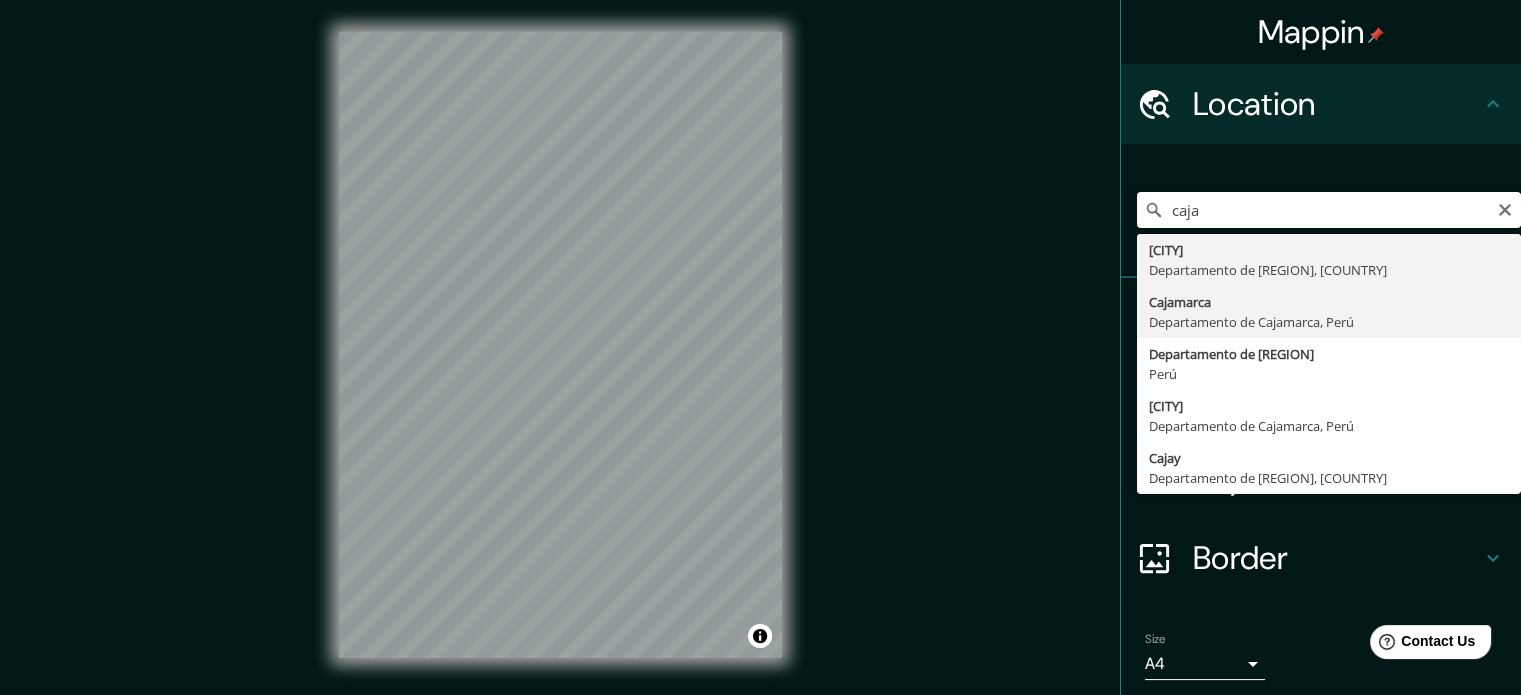 type on "[CITY], Departamento de [REGION], [COUNTRY]" 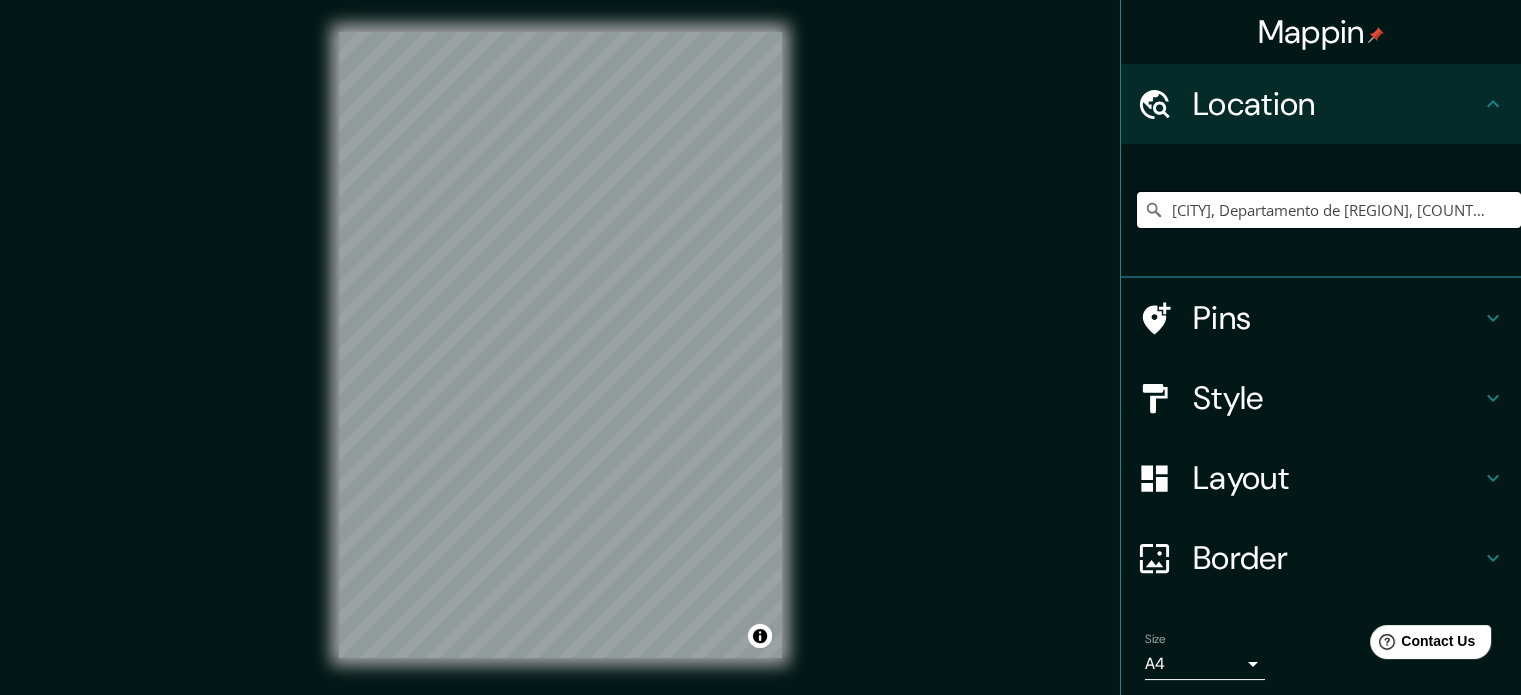 scroll, scrollTop: 0, scrollLeft: 0, axis: both 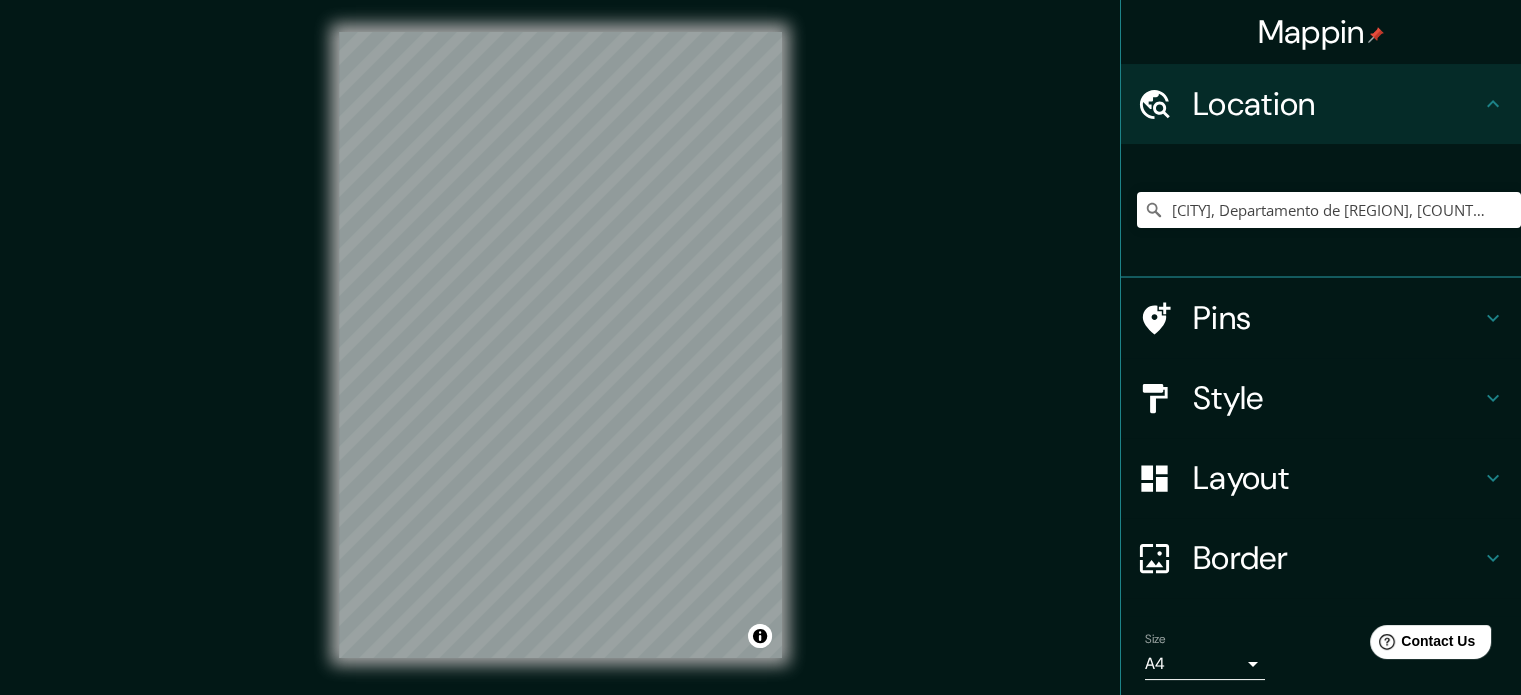 click on "Style" at bounding box center (1337, 398) 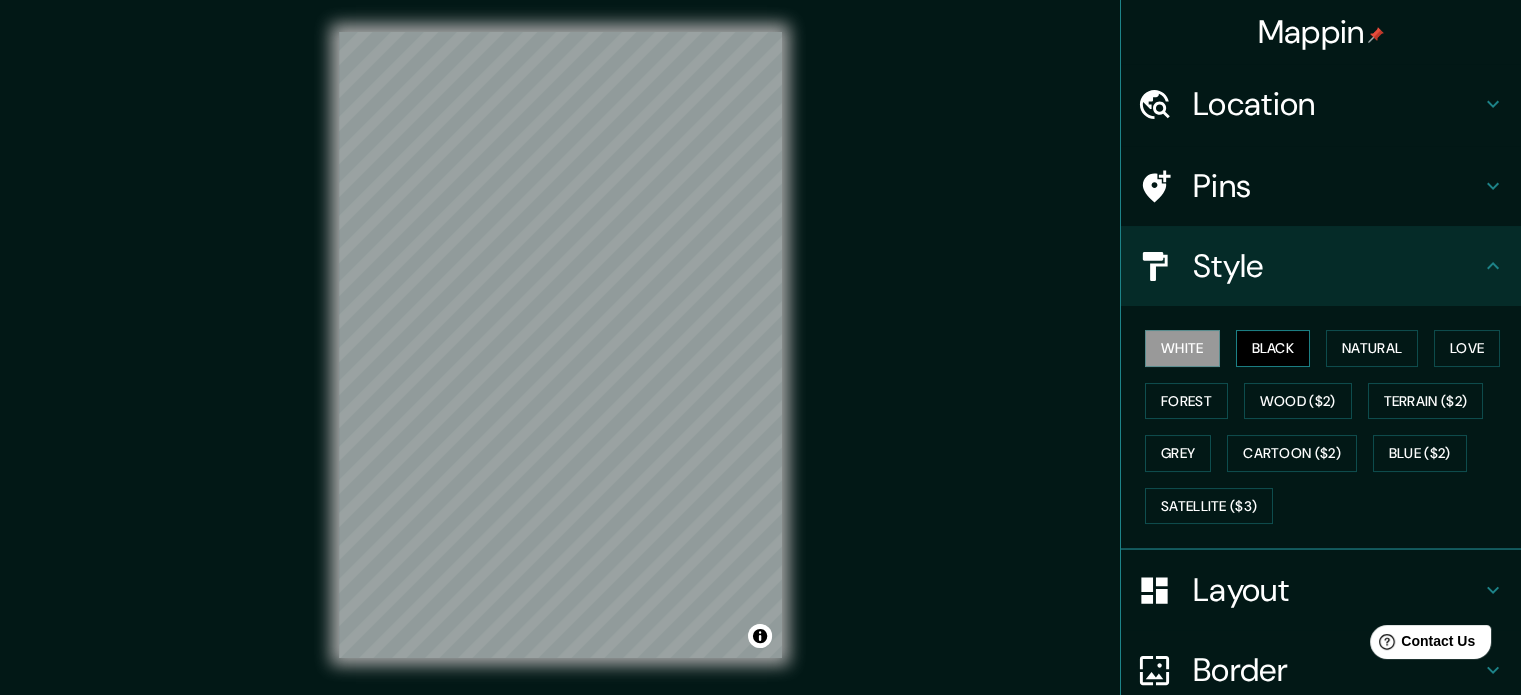 click on "Black" at bounding box center [1273, 348] 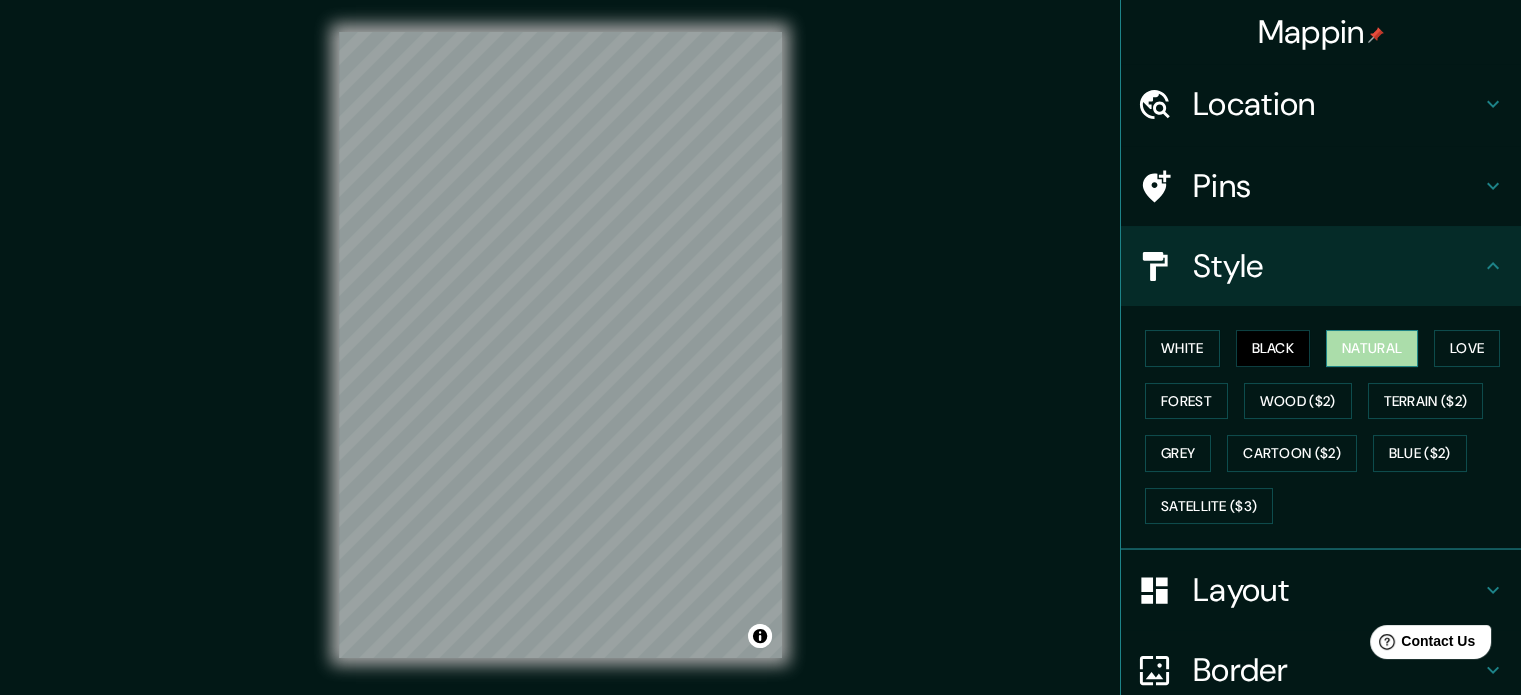 click on "Natural" at bounding box center (1372, 348) 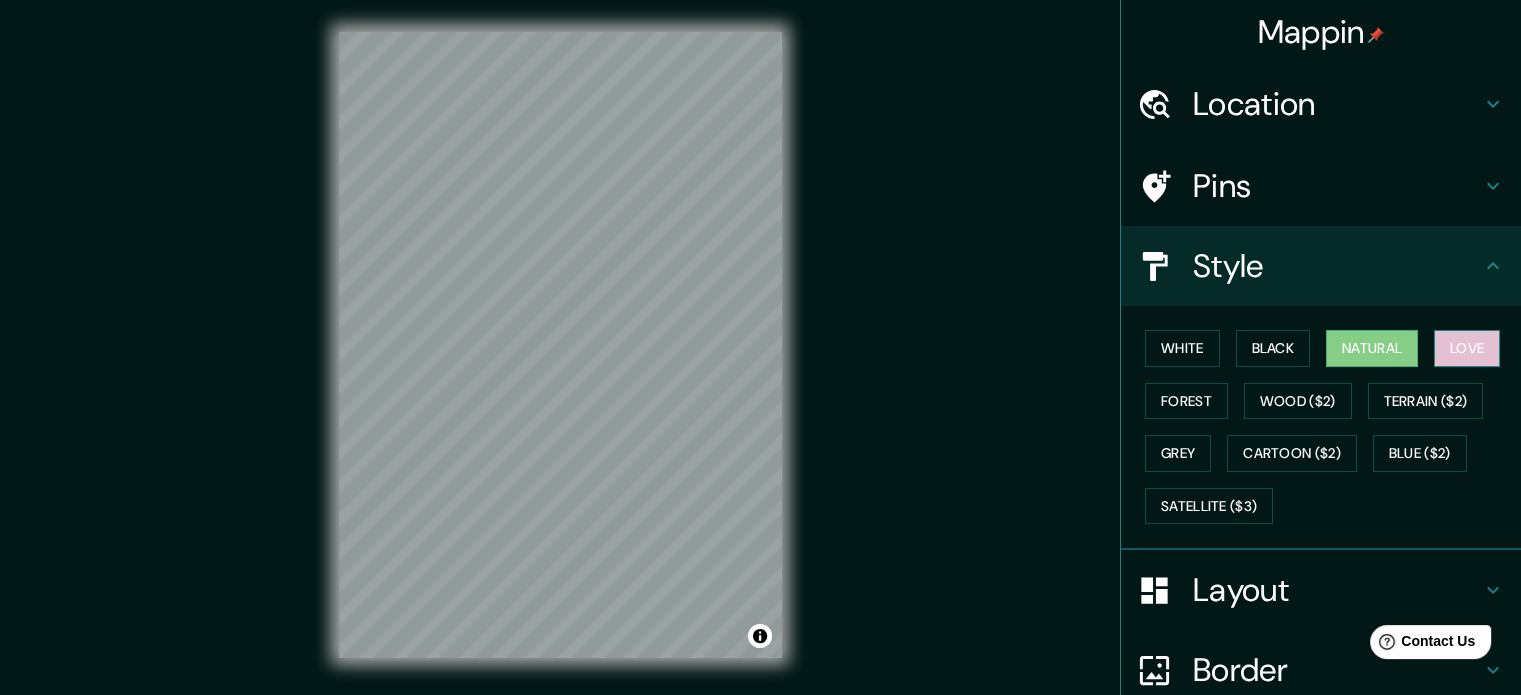 click on "Love" at bounding box center [1467, 348] 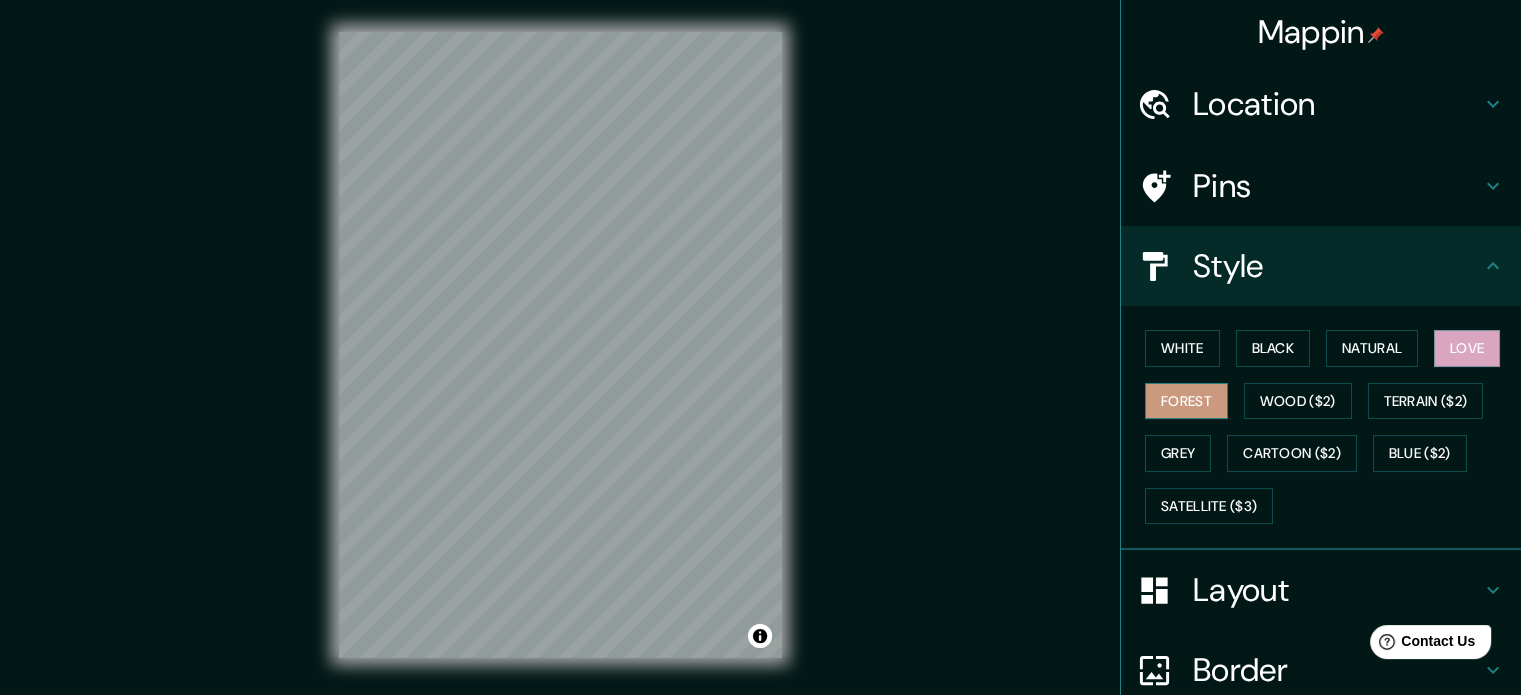 click on "Forest" at bounding box center (1186, 401) 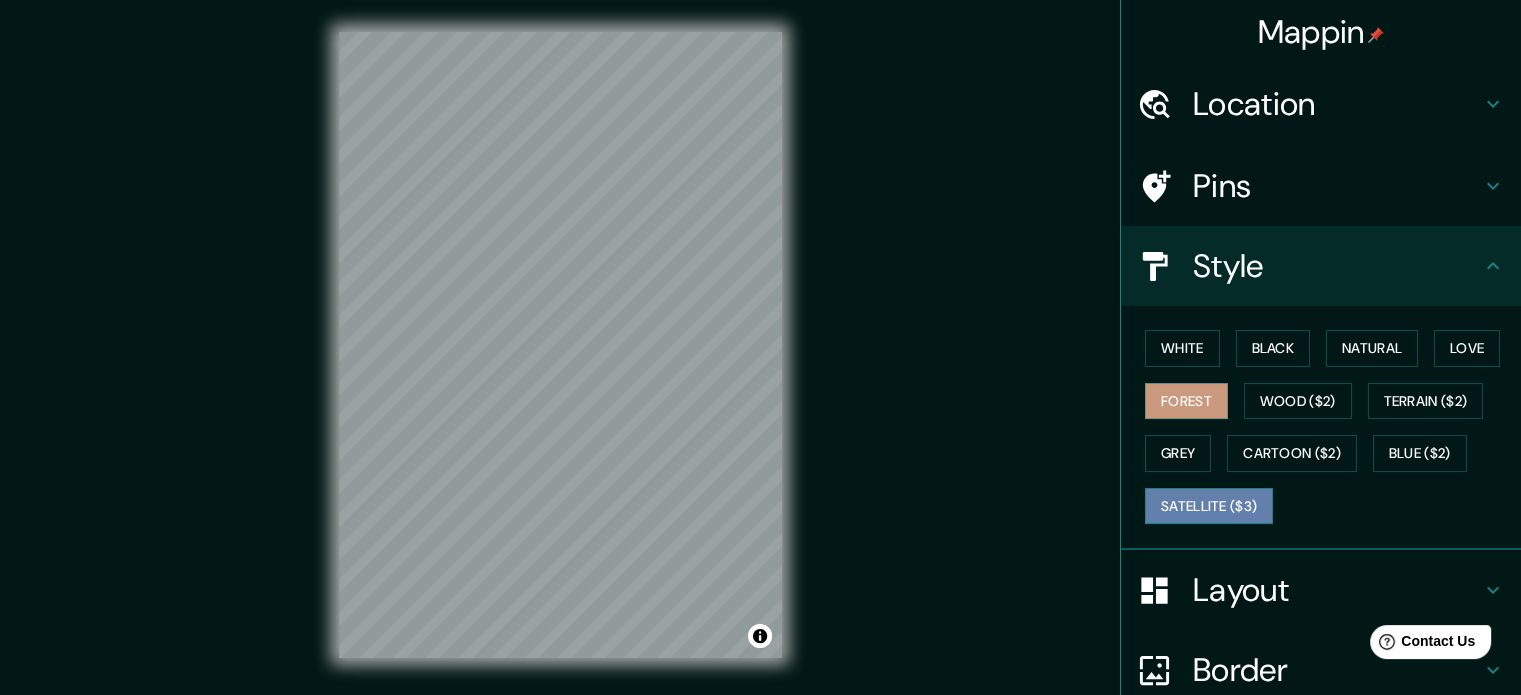 click on "Satellite ($3)" at bounding box center [1209, 506] 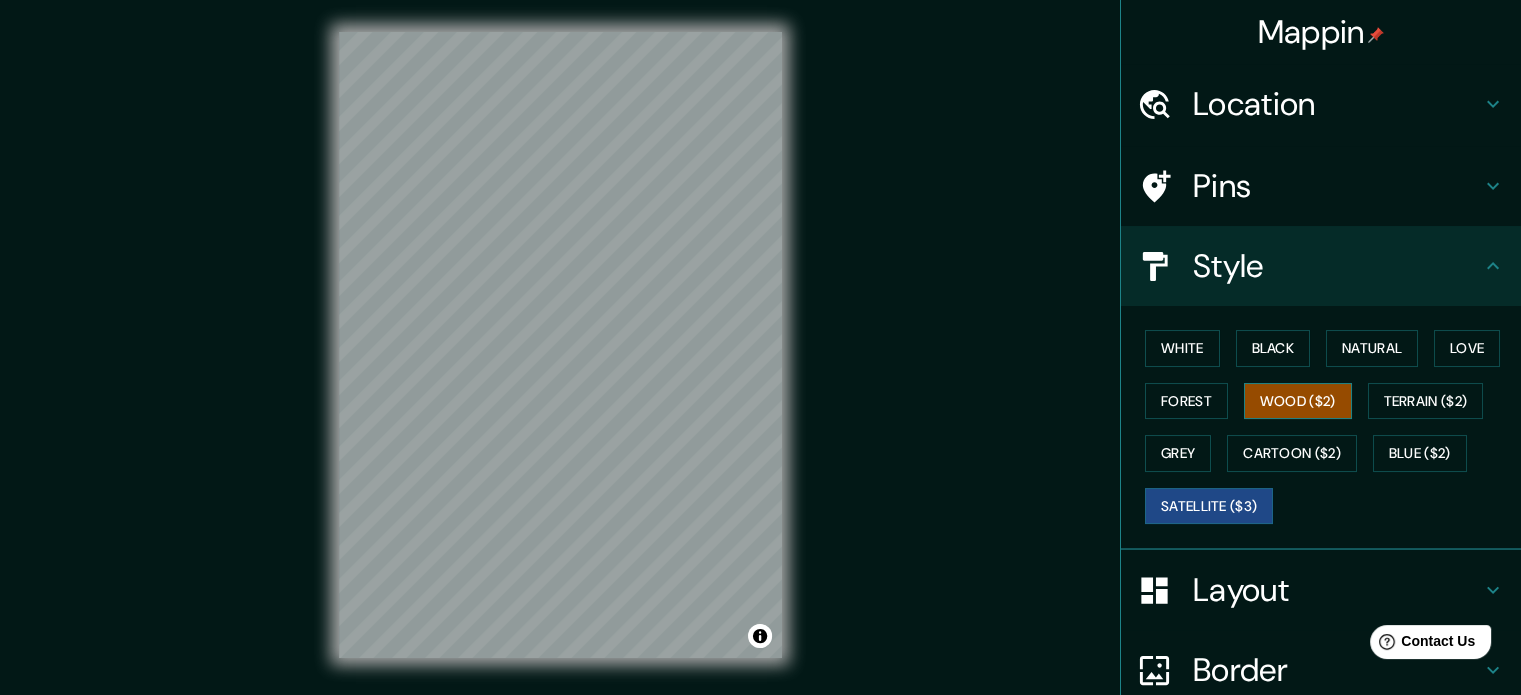 click on "Wood ($2)" at bounding box center (1298, 401) 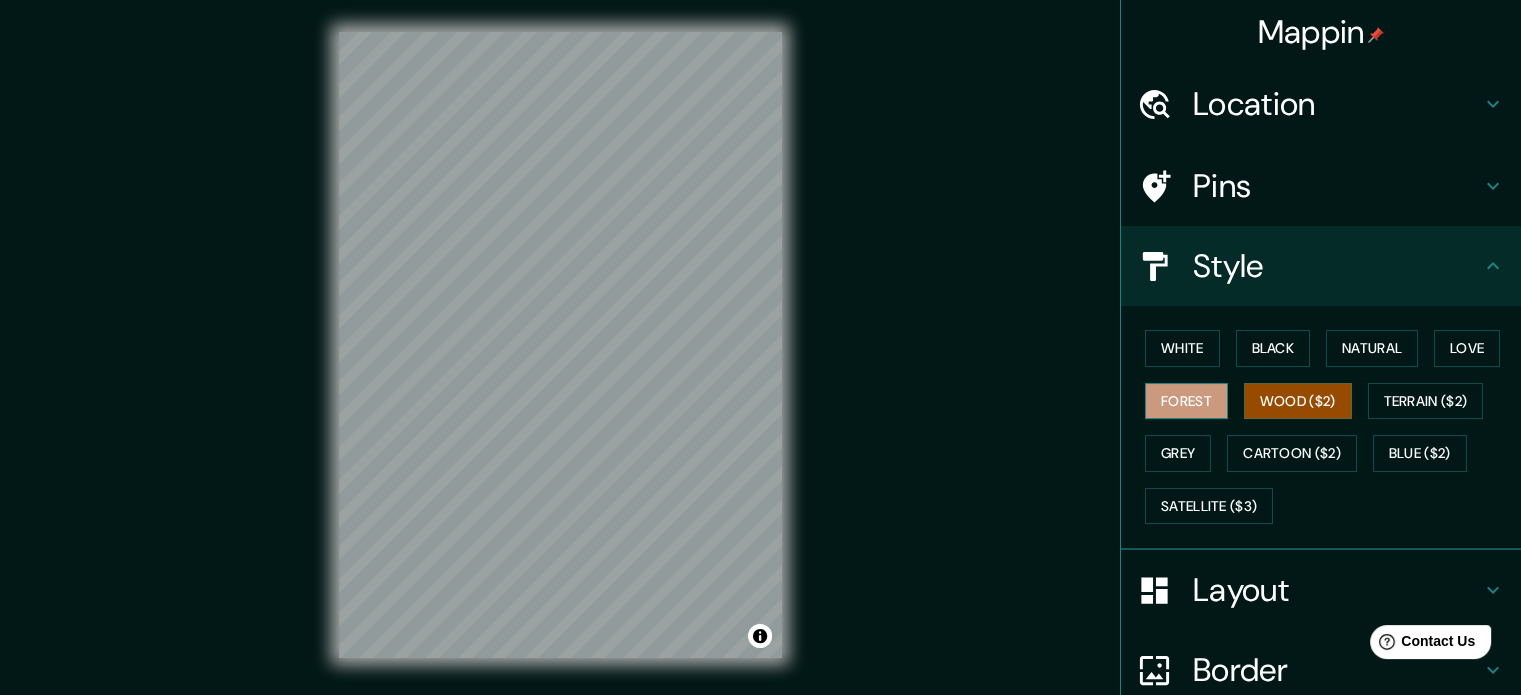 click on "Forest" at bounding box center (1186, 401) 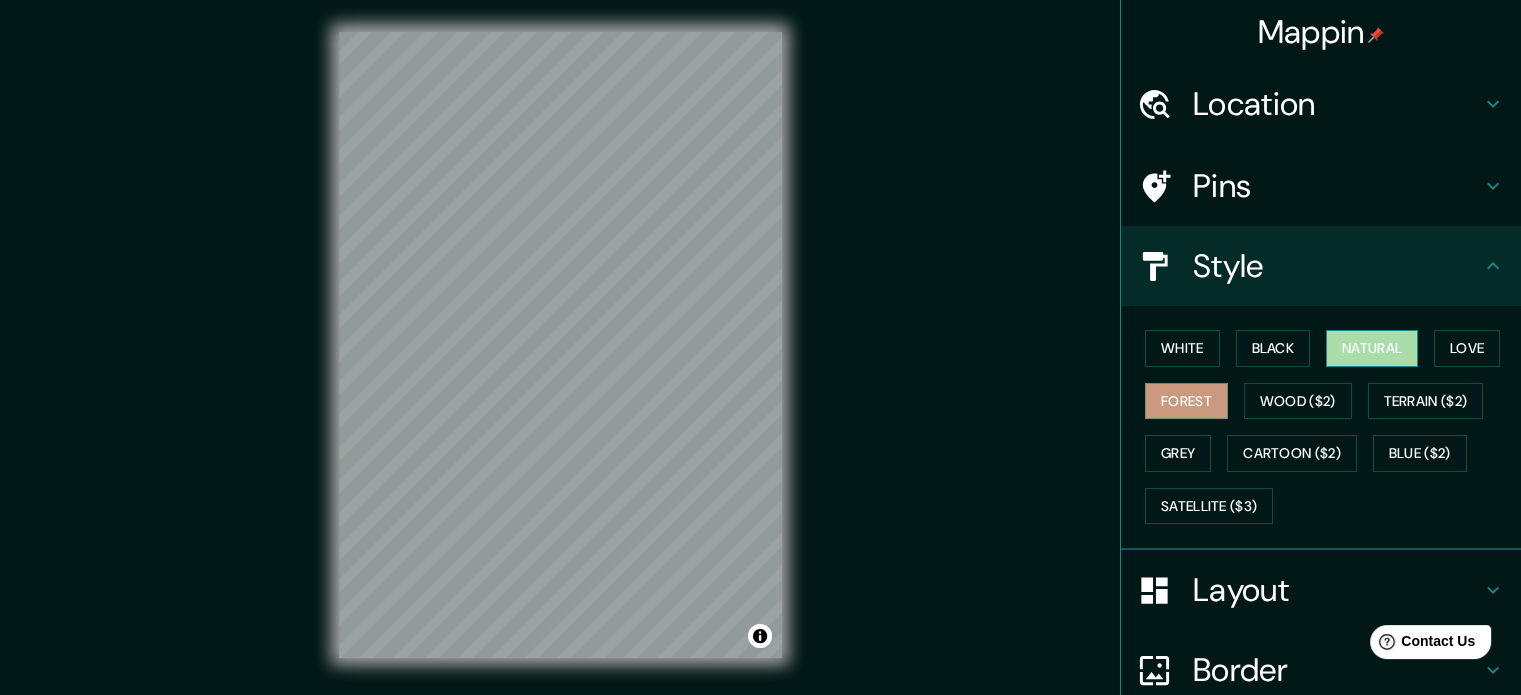 click on "Natural" at bounding box center (1372, 348) 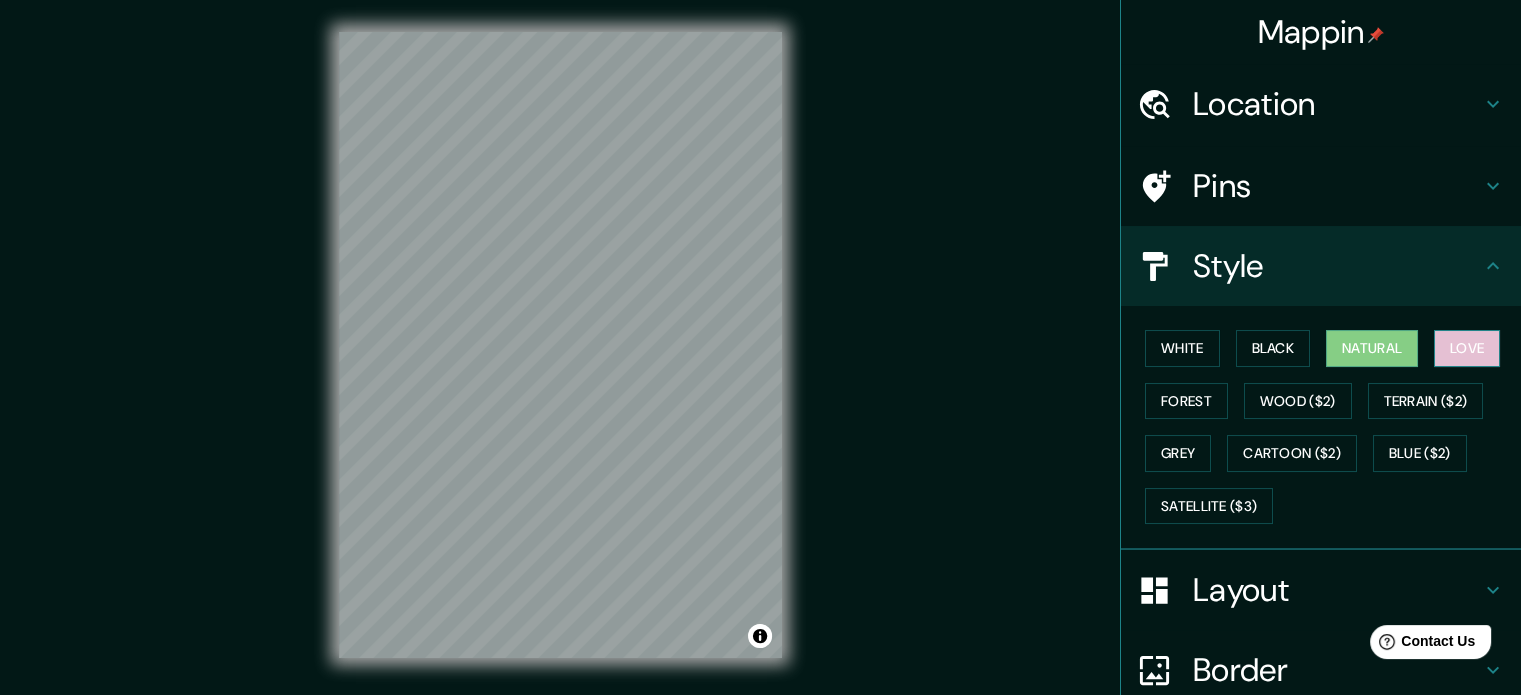 click on "Love" at bounding box center (1467, 348) 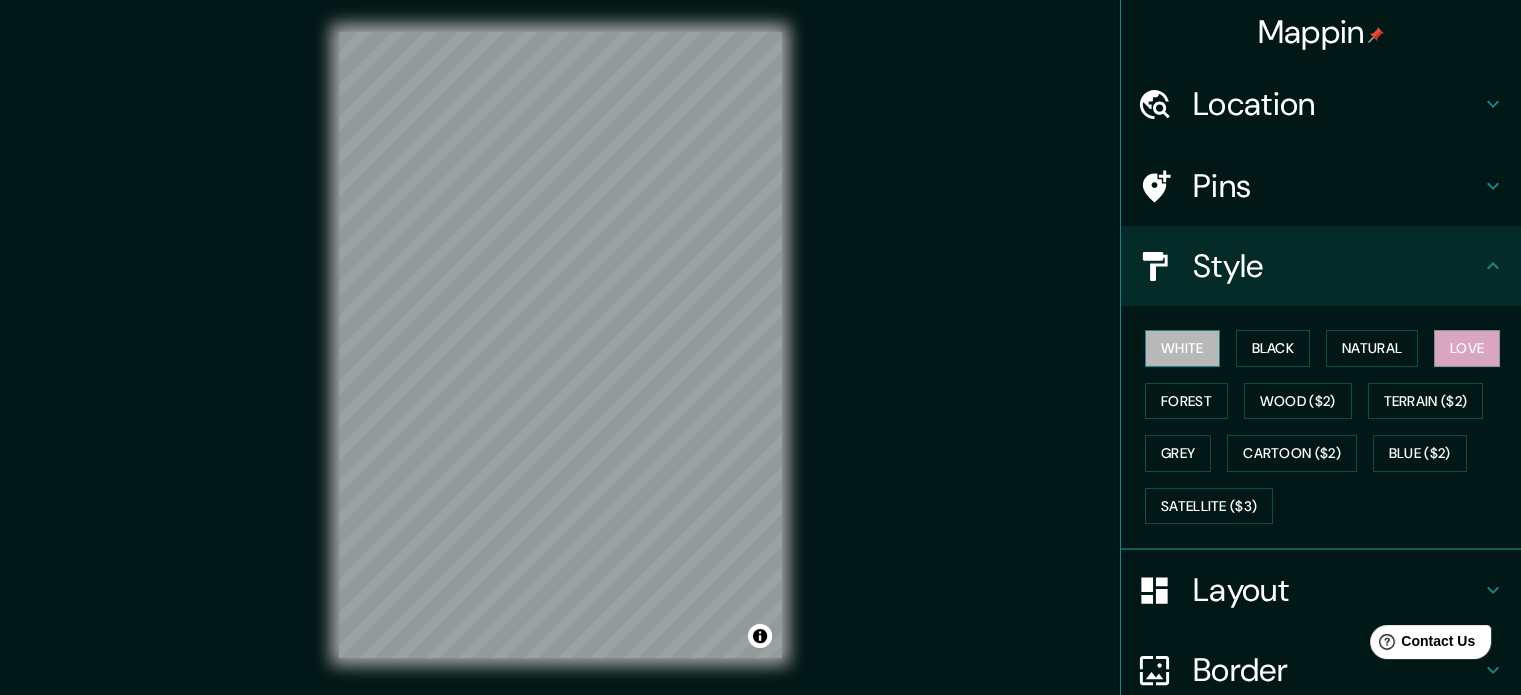 click on "White" at bounding box center [1182, 348] 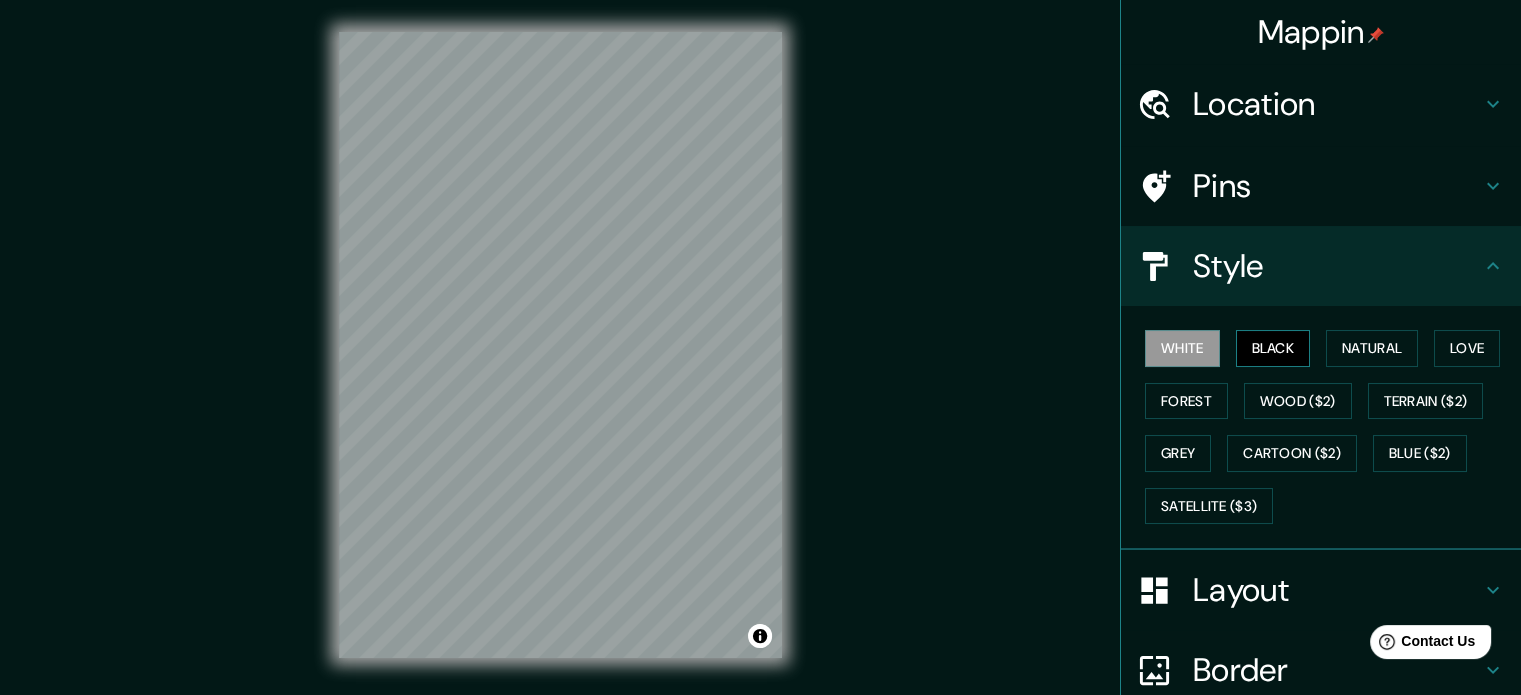 click on "Black" at bounding box center [1273, 348] 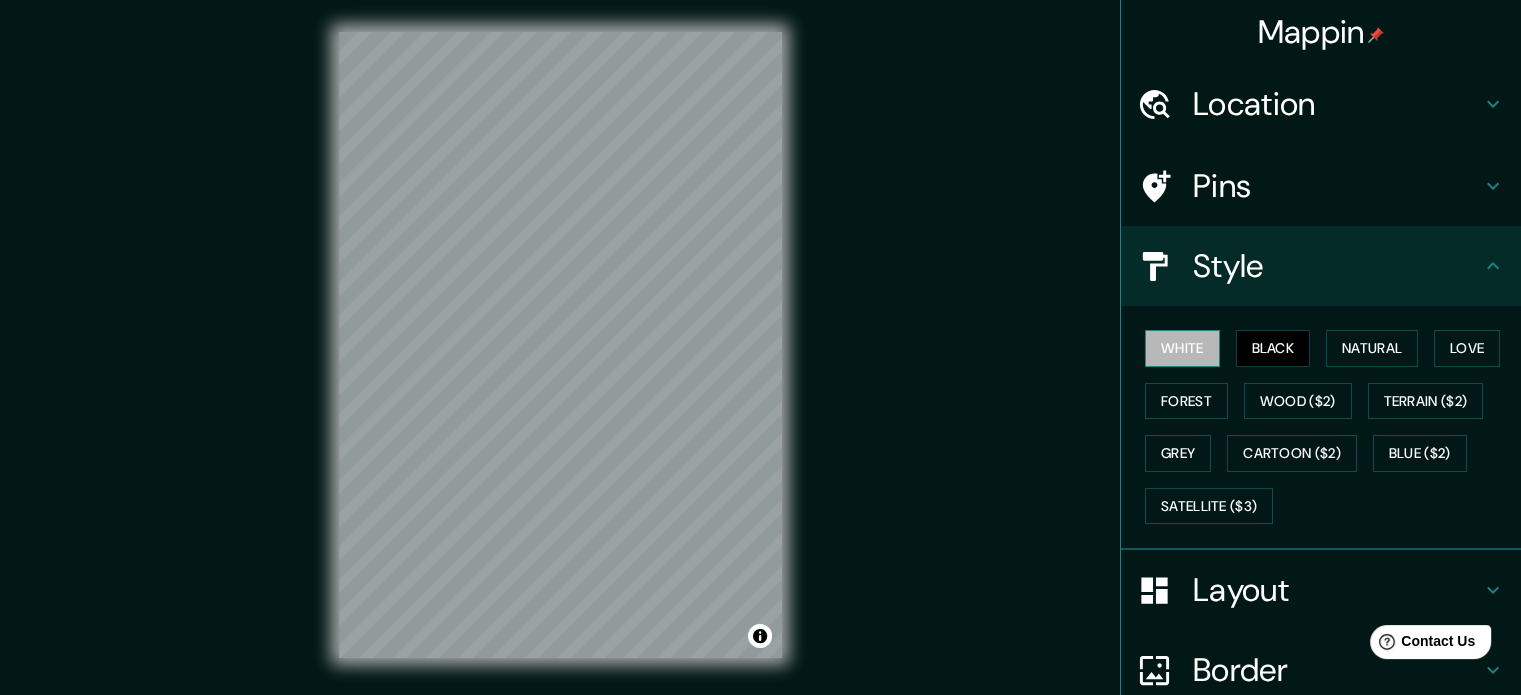 click on "White" at bounding box center [1182, 348] 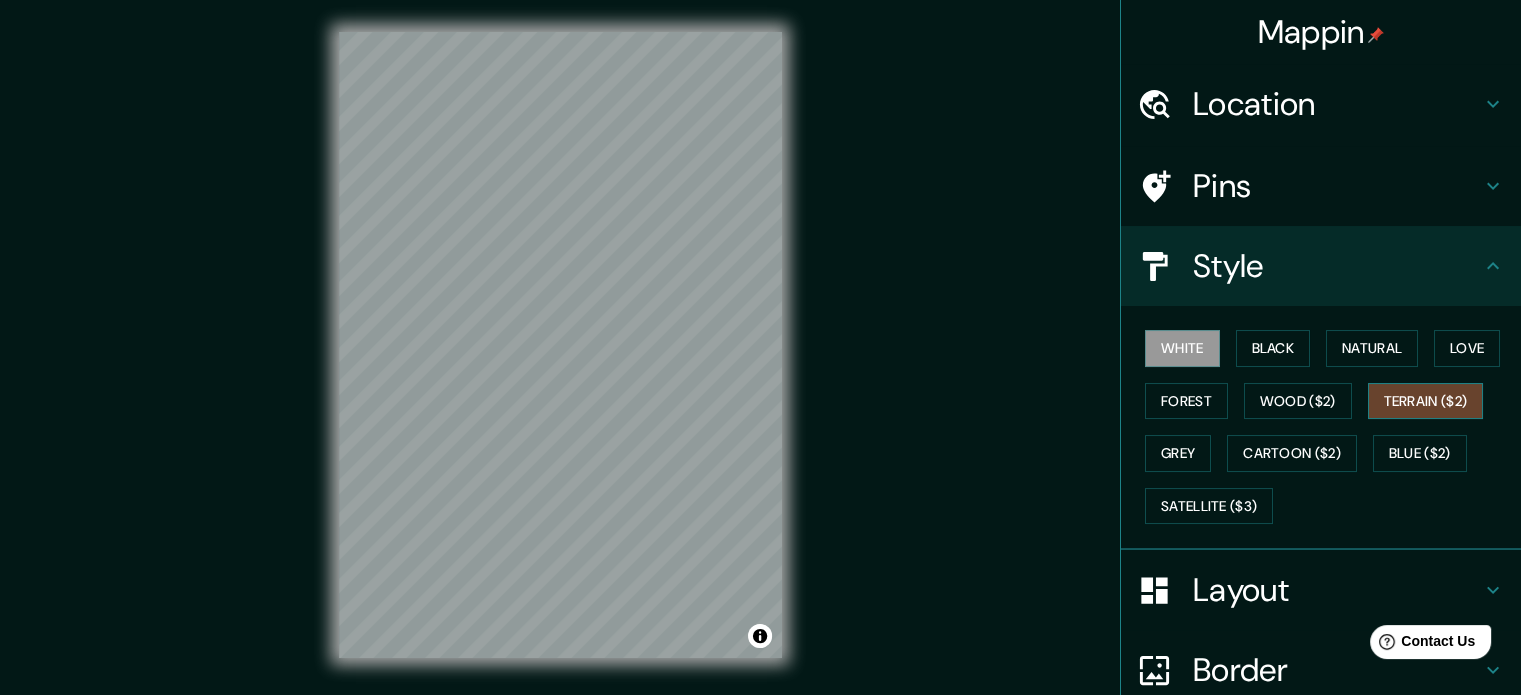 click on "Terrain ($2)" at bounding box center [1426, 401] 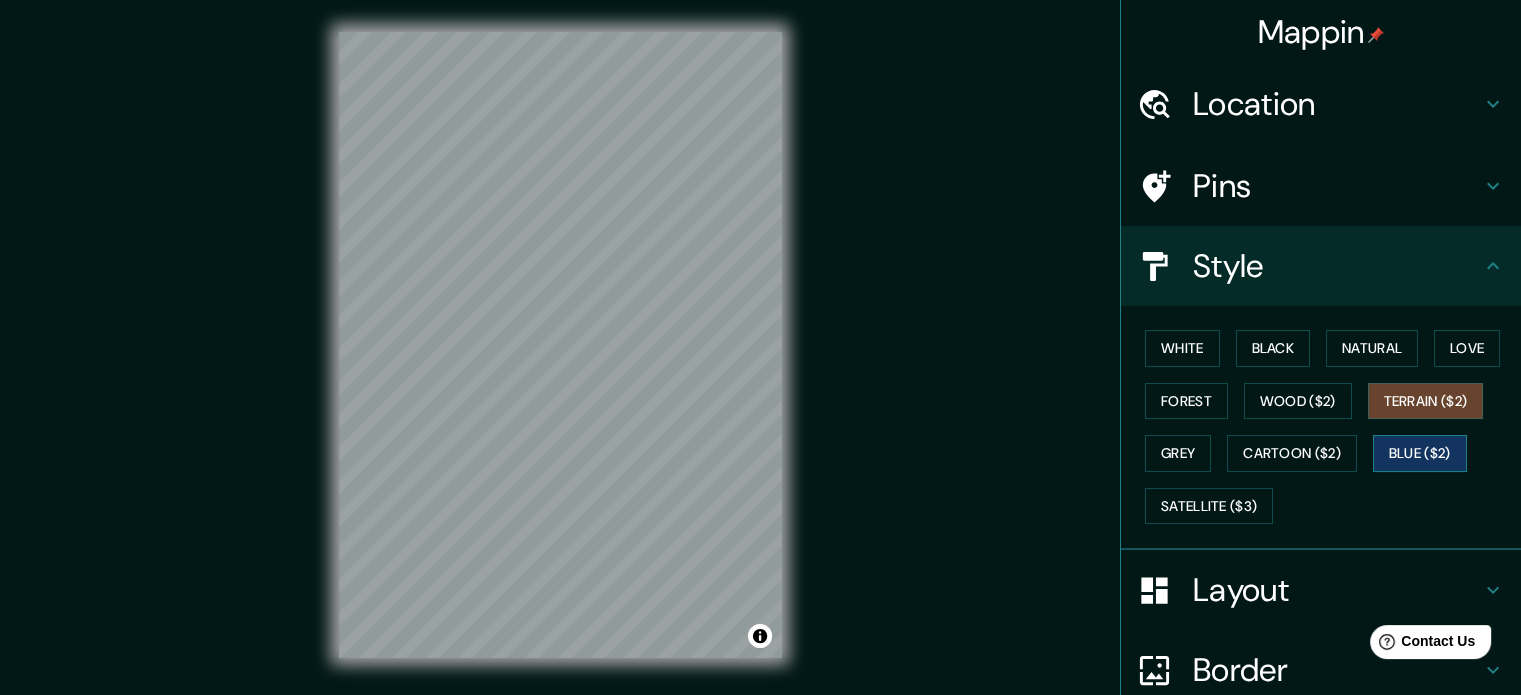 click on "Blue ($2)" at bounding box center [1420, 453] 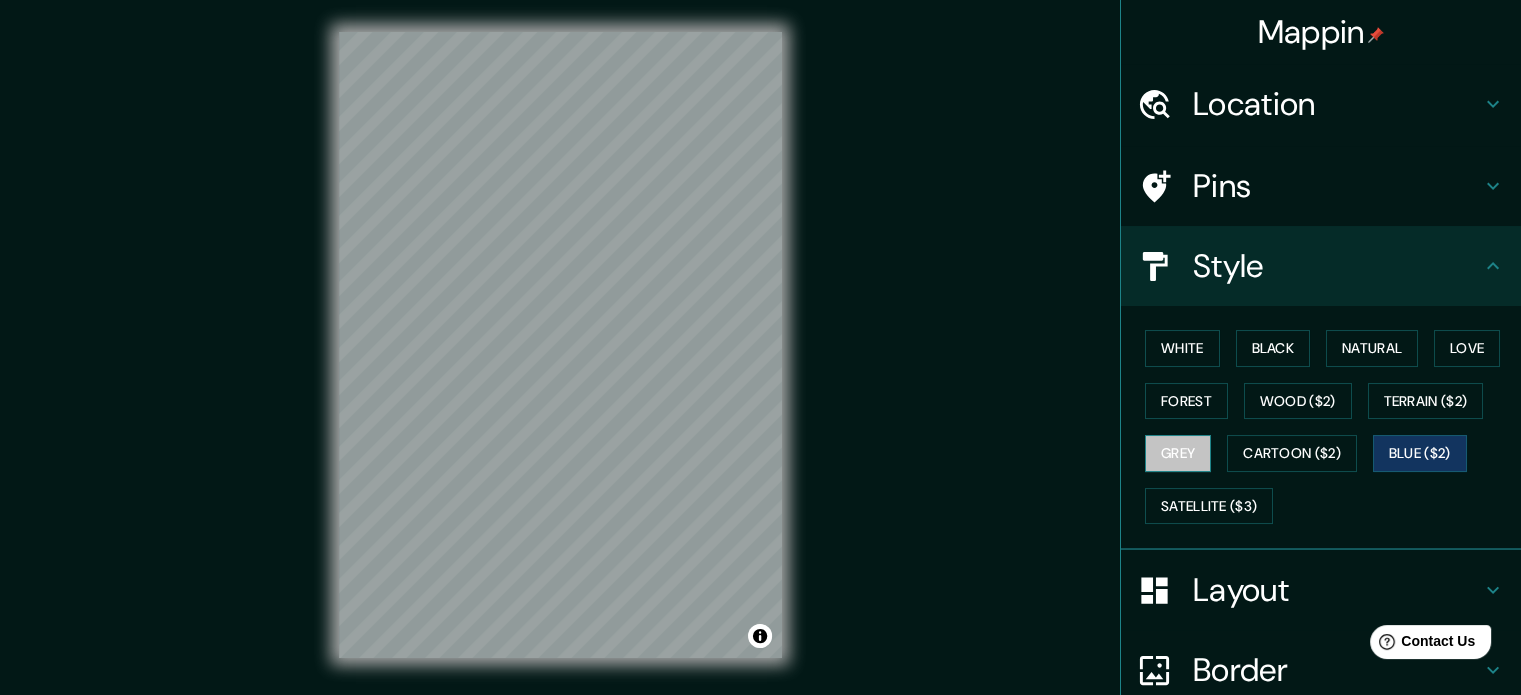 click on "Grey" at bounding box center [1178, 453] 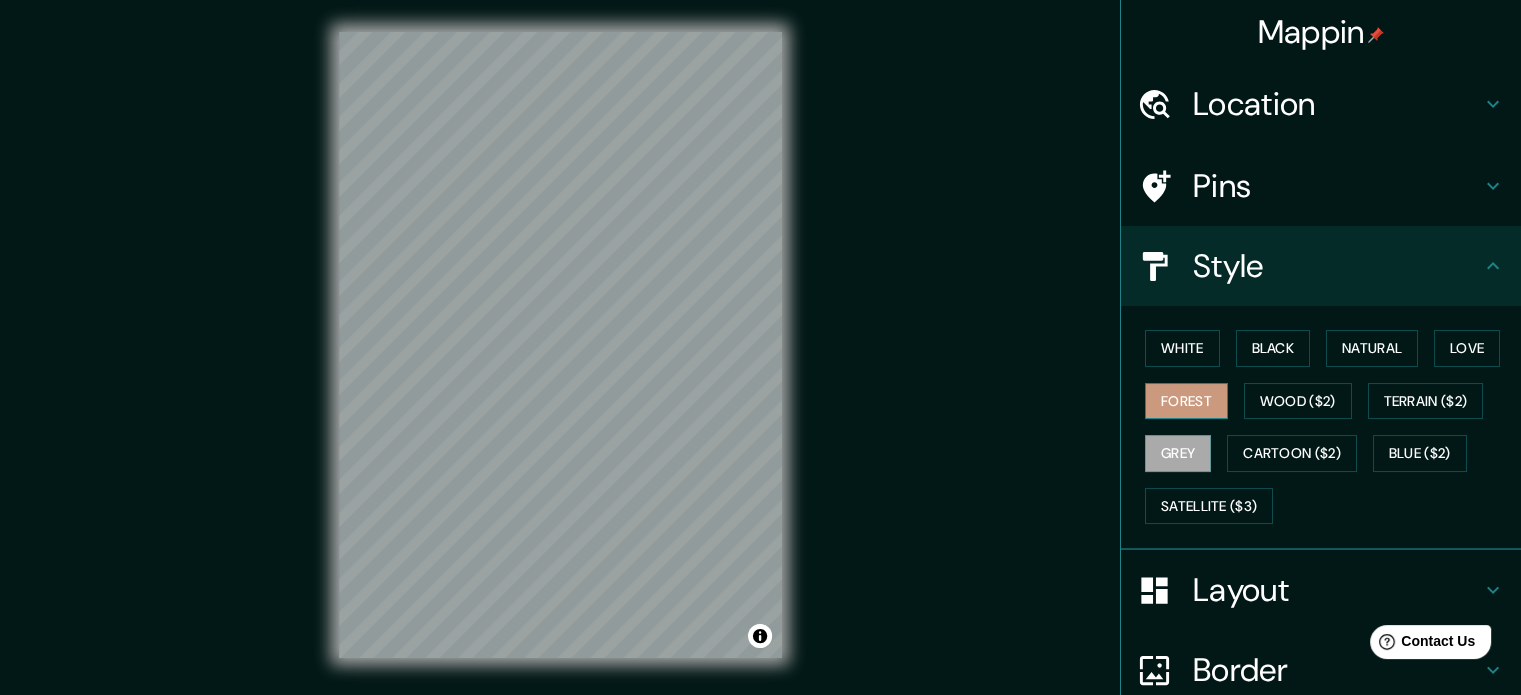 click on "Forest" at bounding box center (1186, 401) 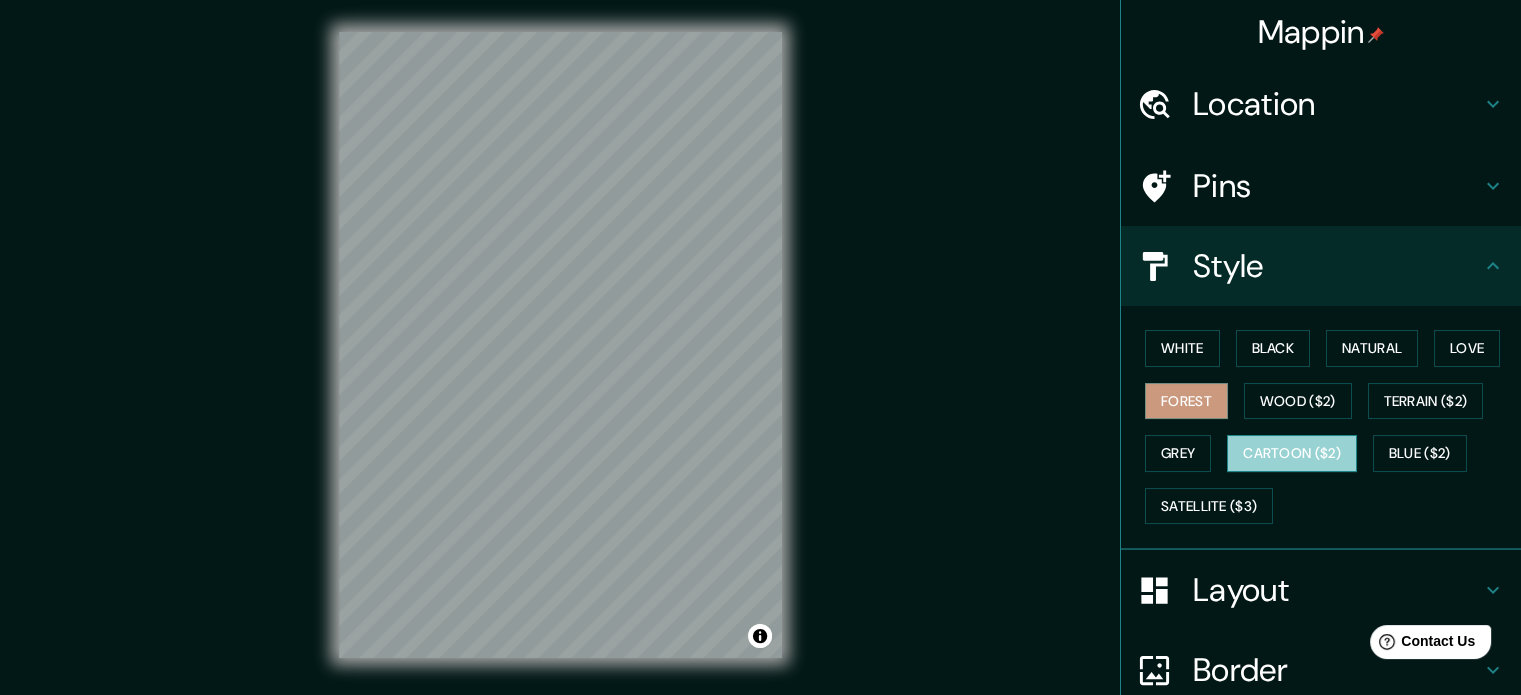 click on "Cartoon ($2)" at bounding box center [1292, 453] 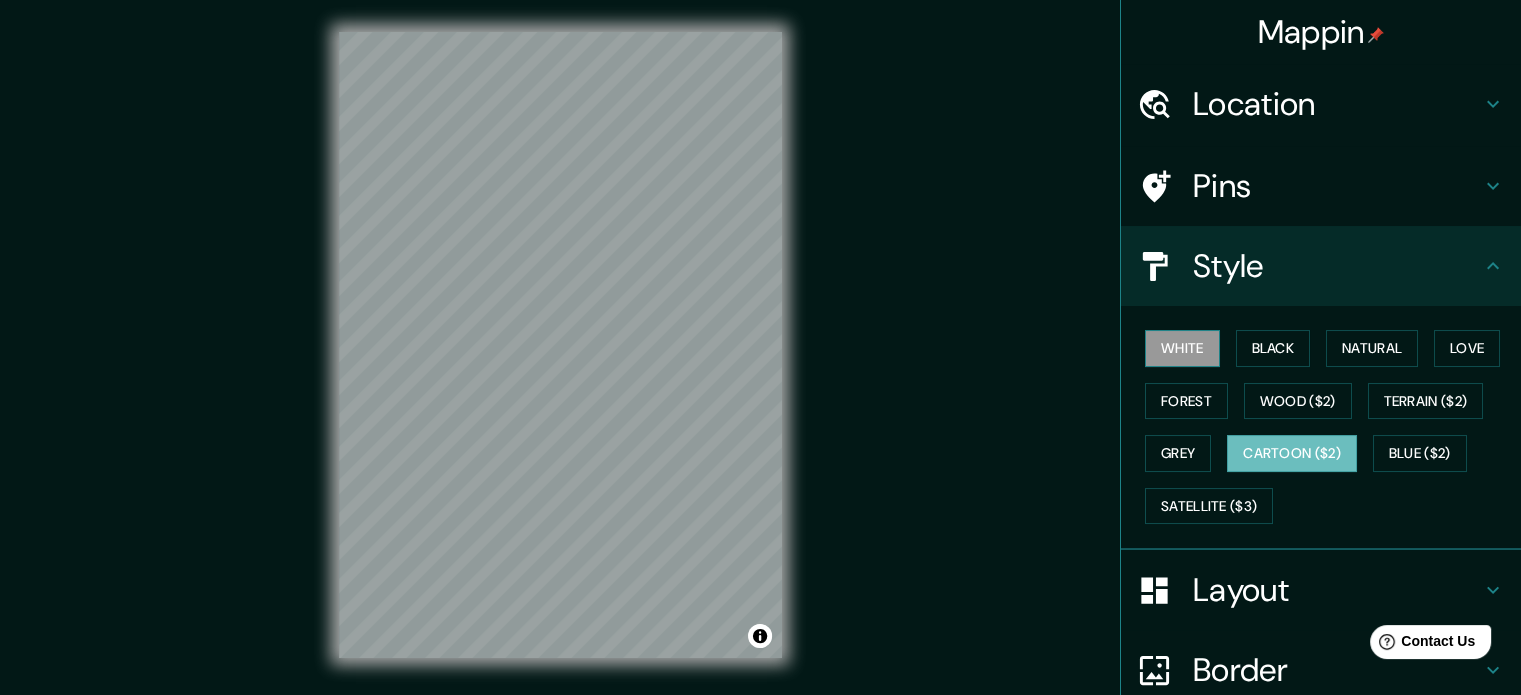 click on "White" at bounding box center [1182, 348] 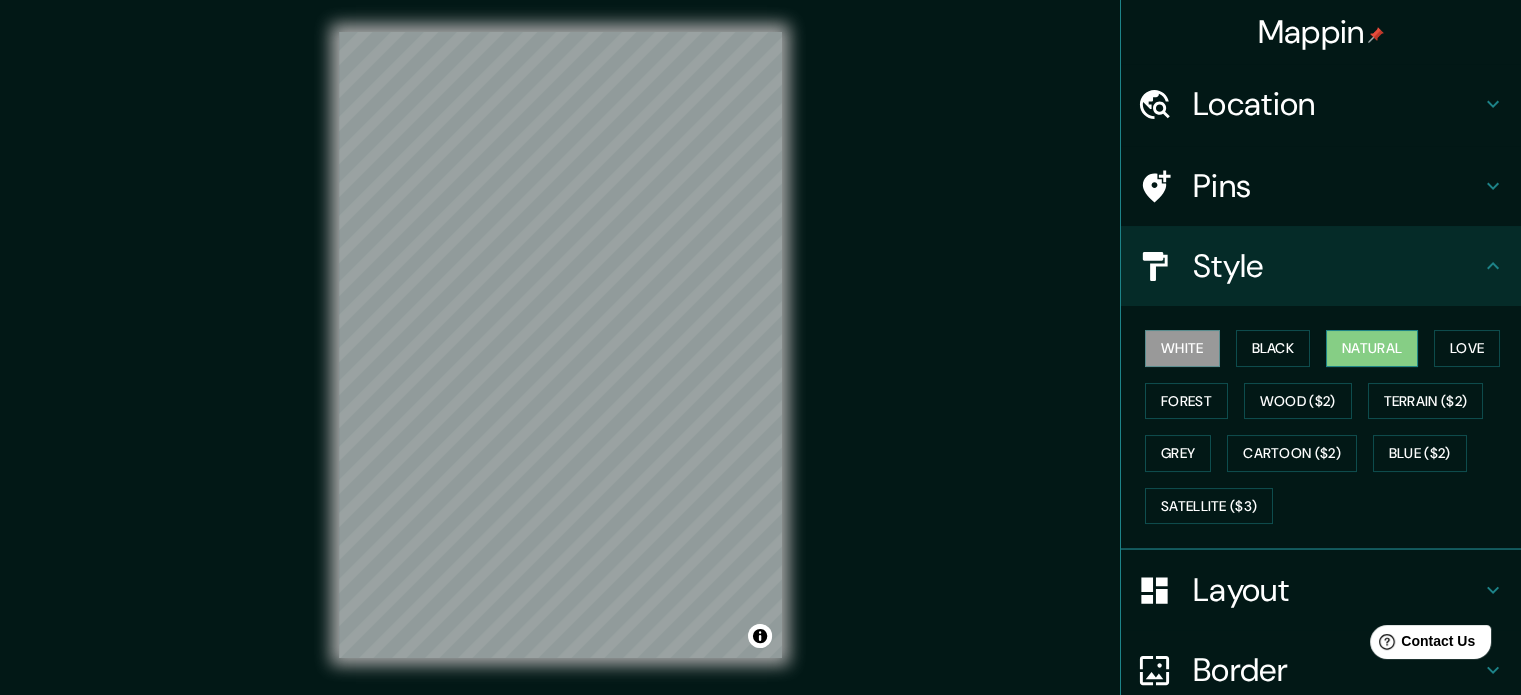 click on "Natural" at bounding box center [1372, 348] 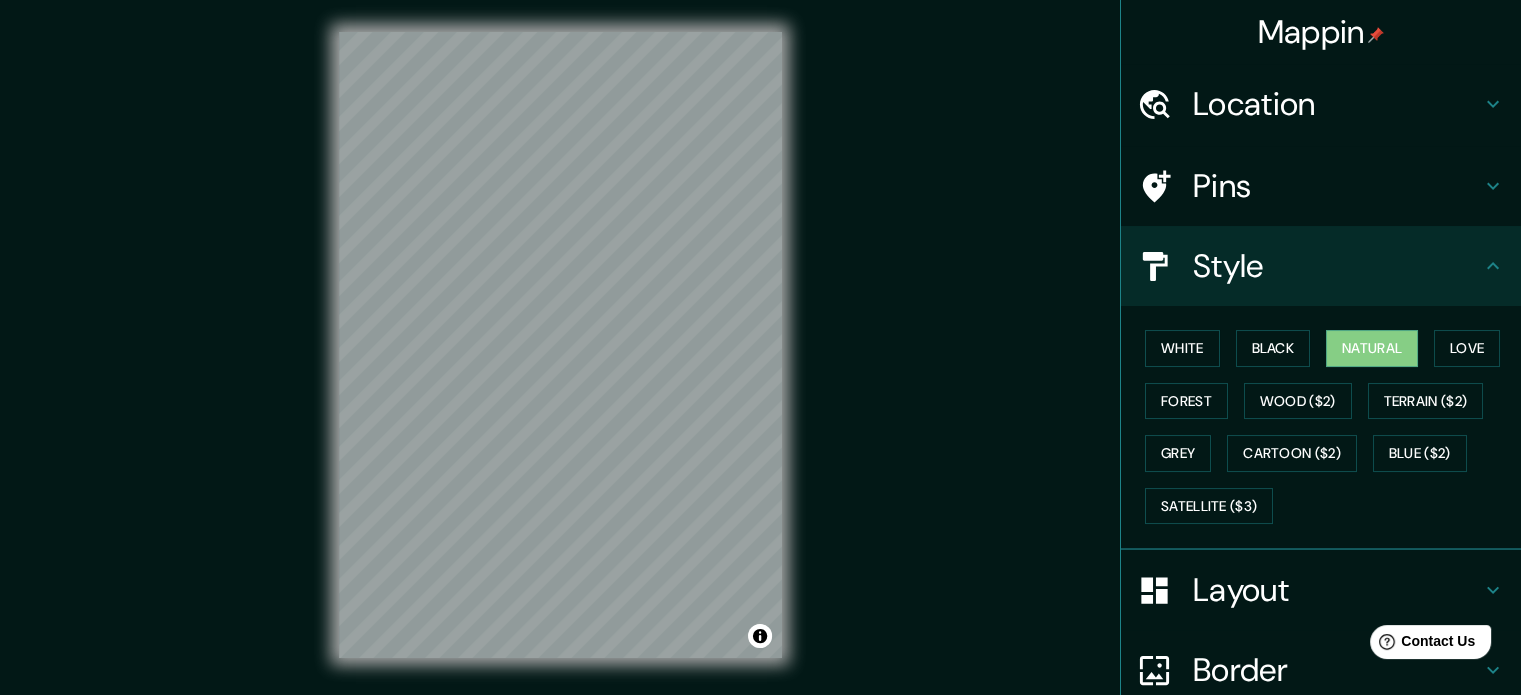 click 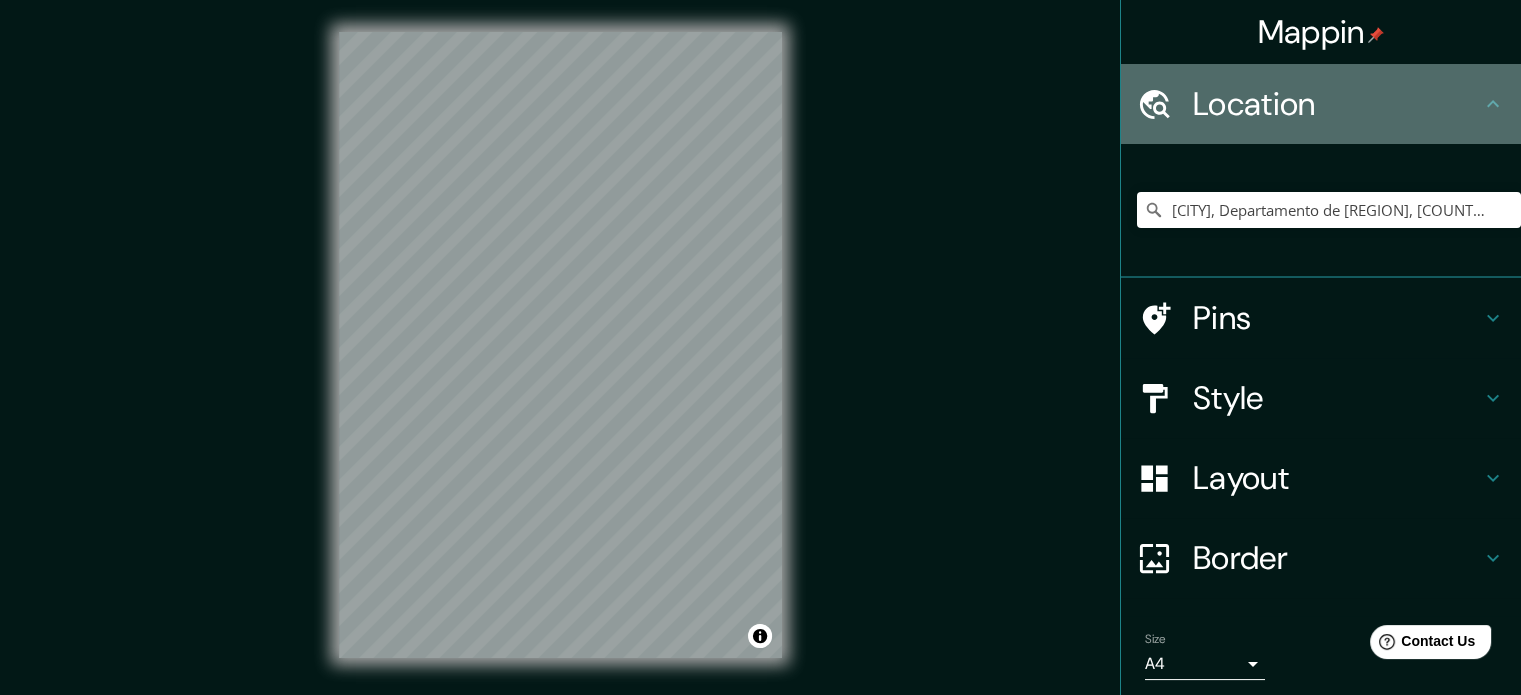 click 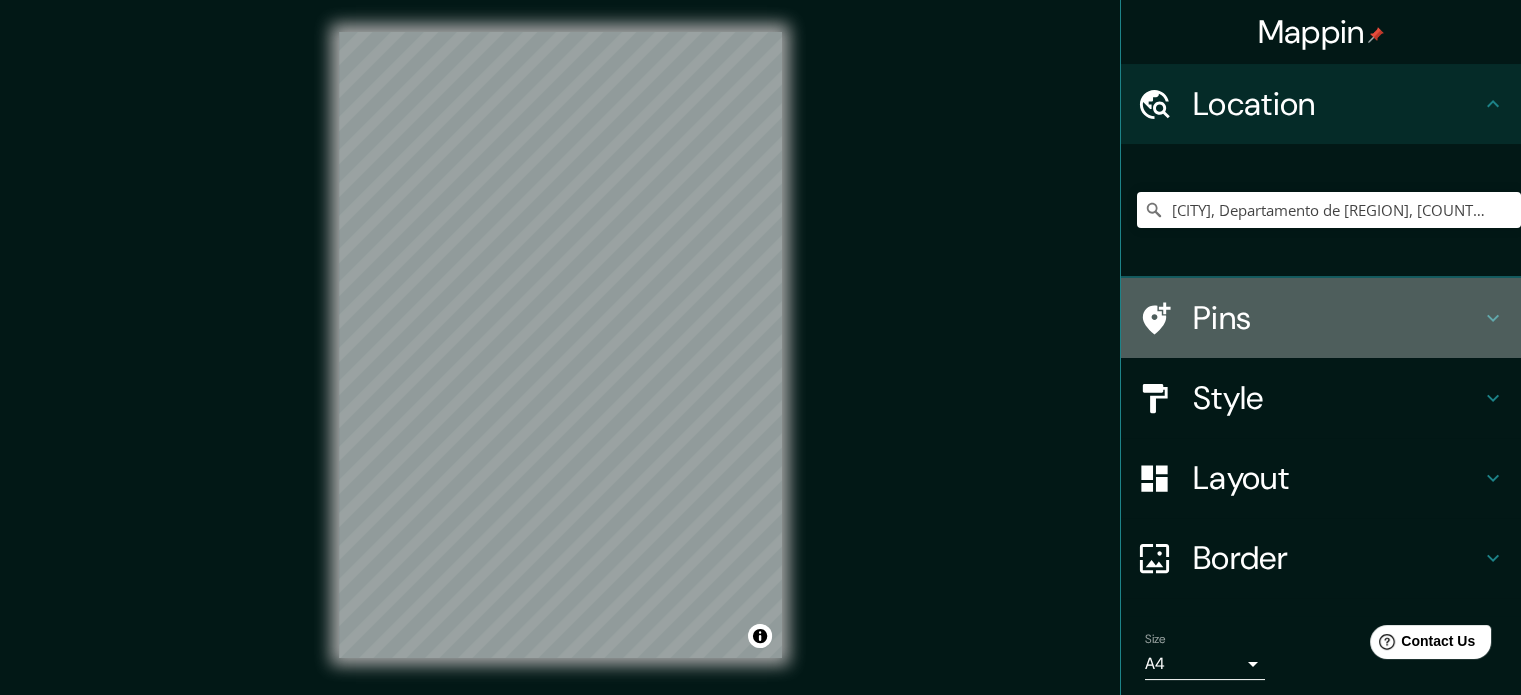 click 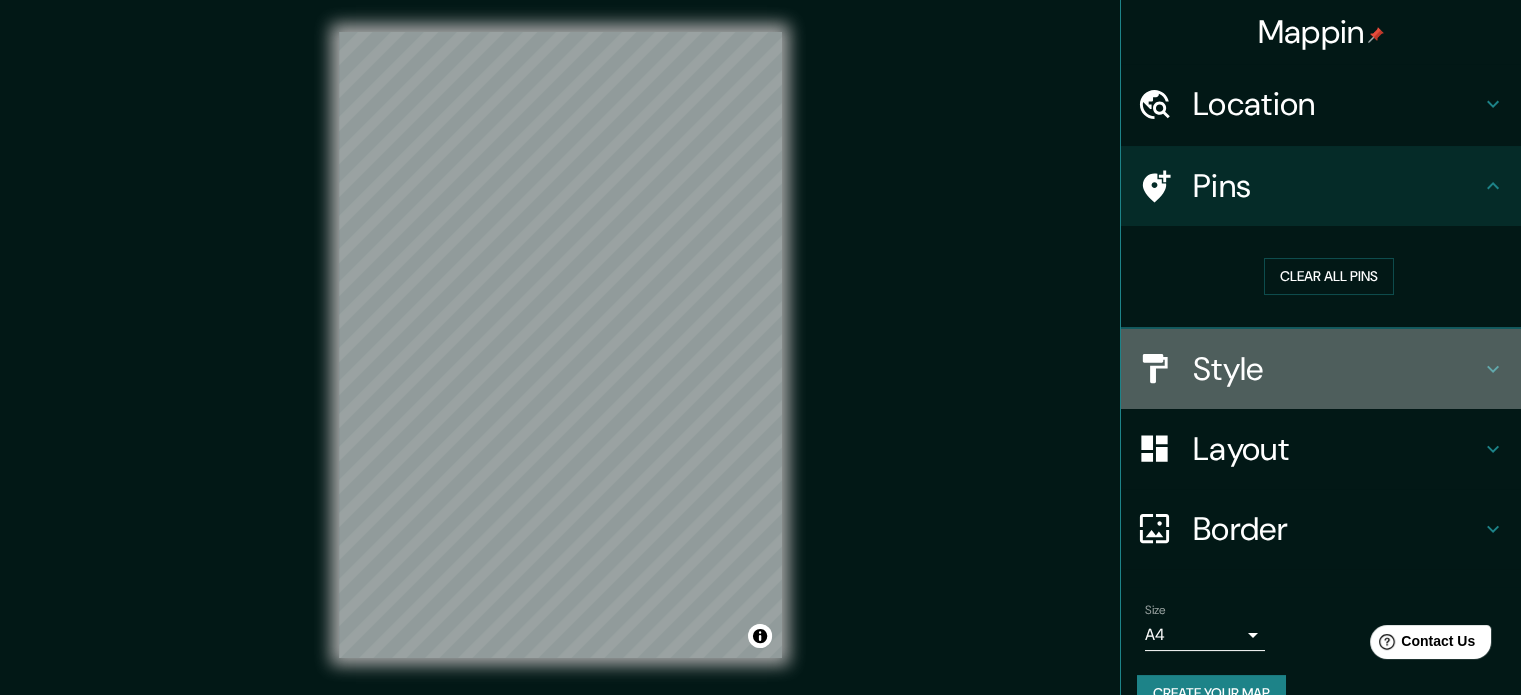 drag, startPoint x: 1401, startPoint y: 383, endPoint x: 1414, endPoint y: 370, distance: 18.384777 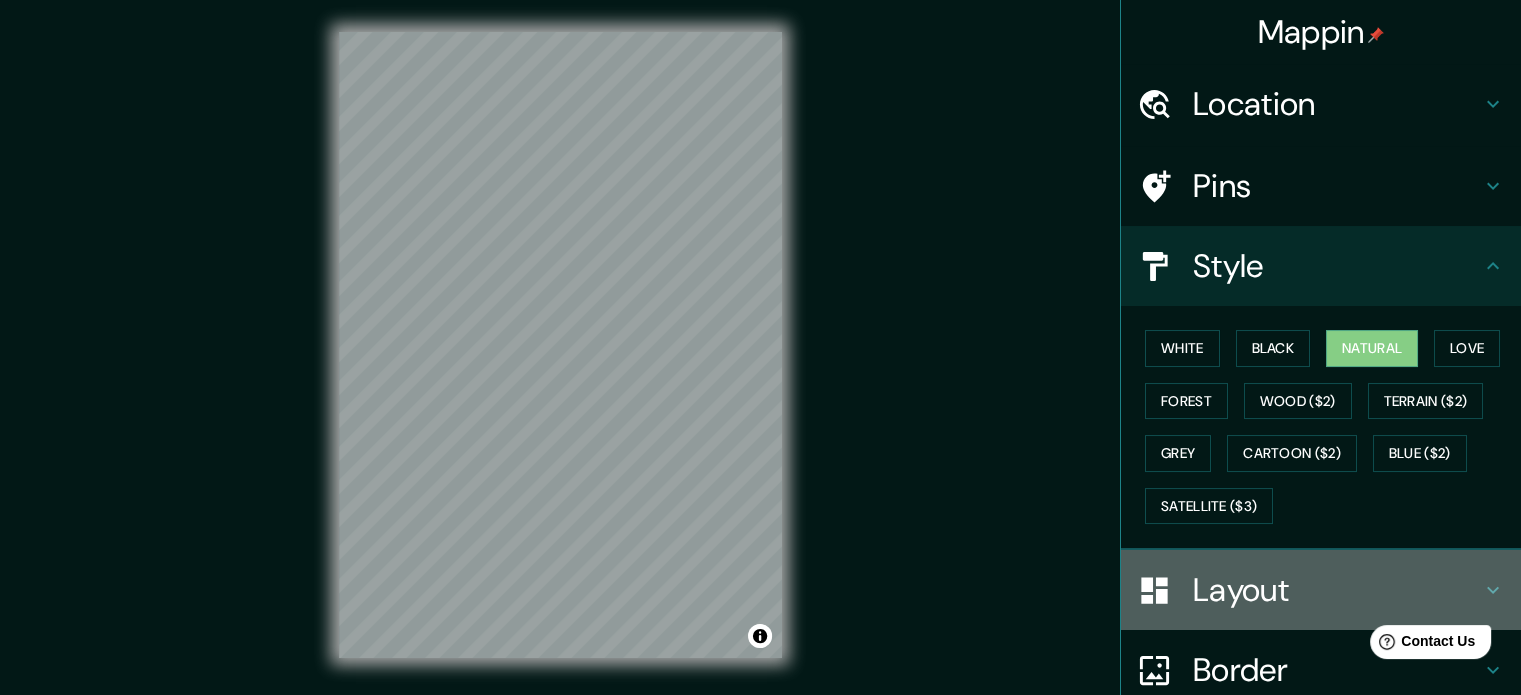 click on "Layout" at bounding box center [1337, 590] 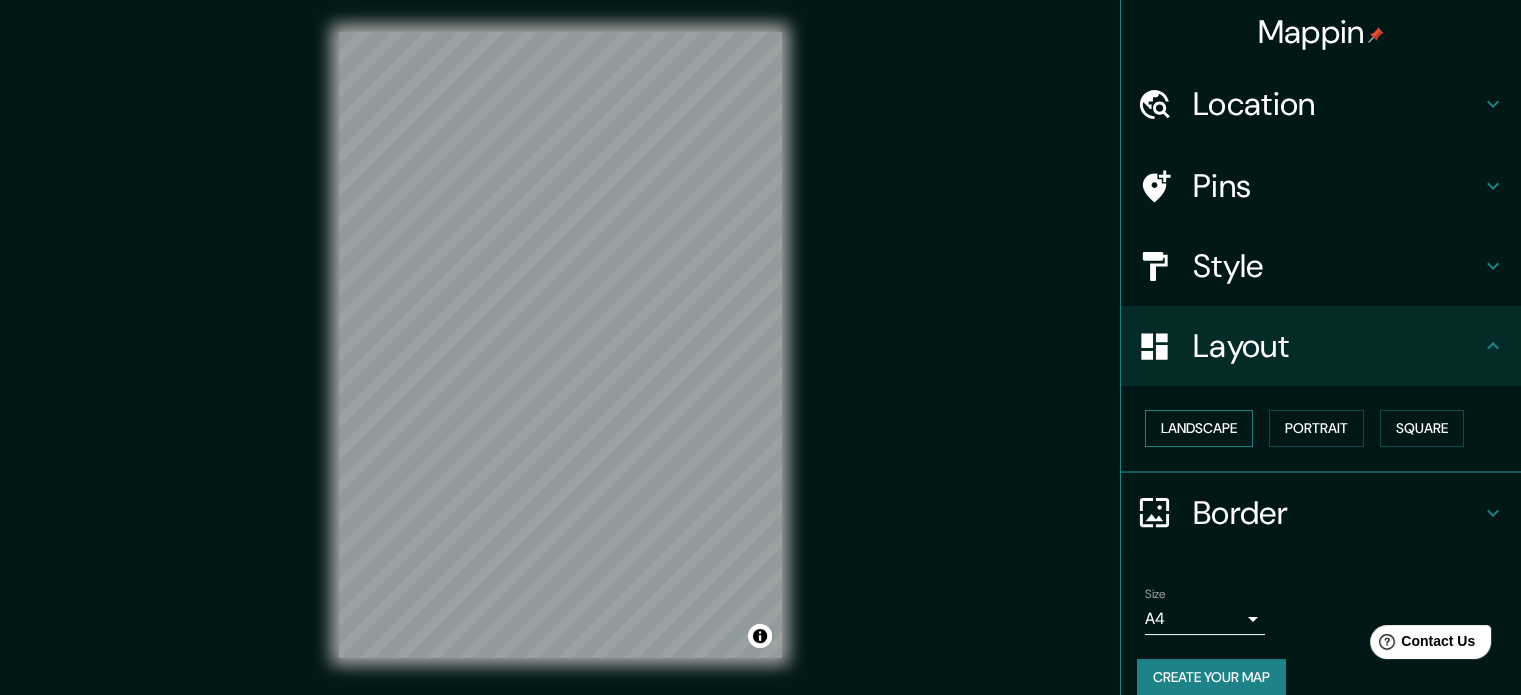 click on "Landscape" at bounding box center [1199, 428] 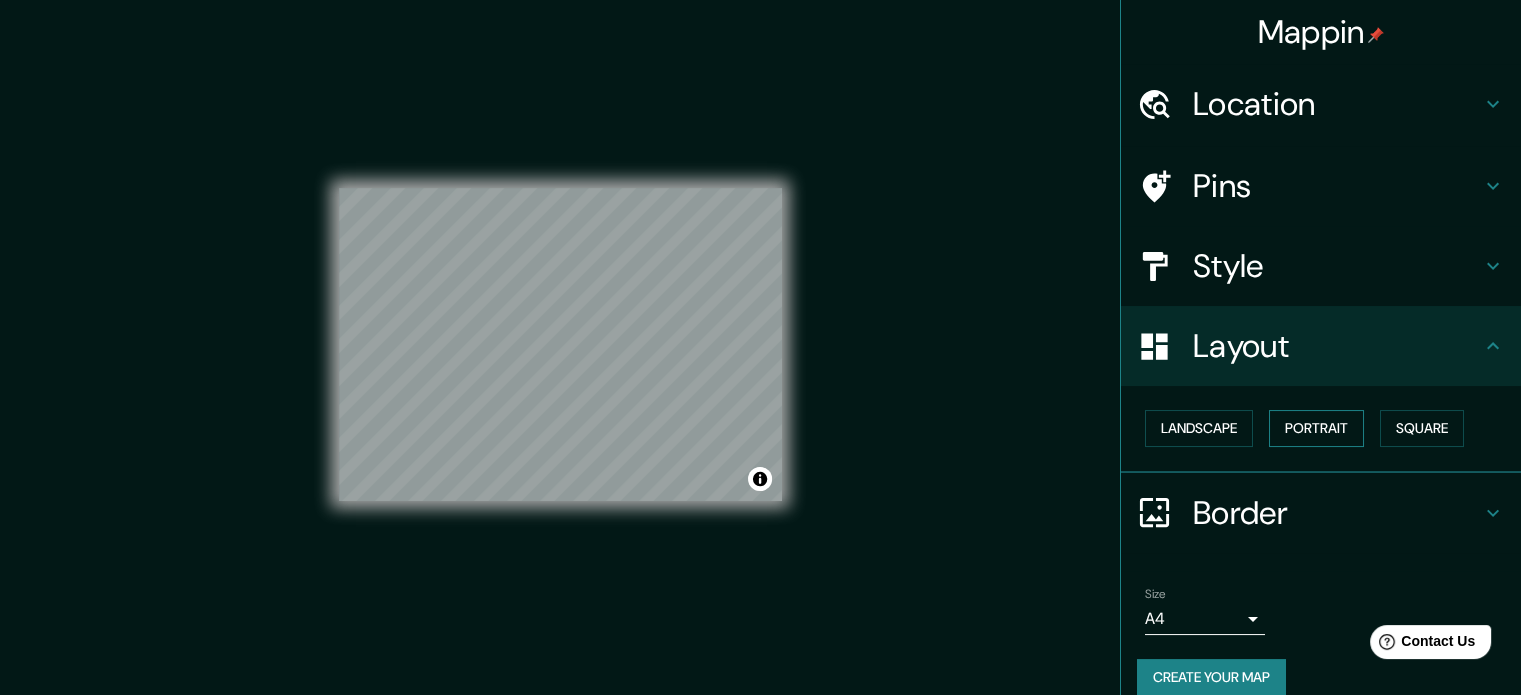 click on "Portrait" at bounding box center [1316, 428] 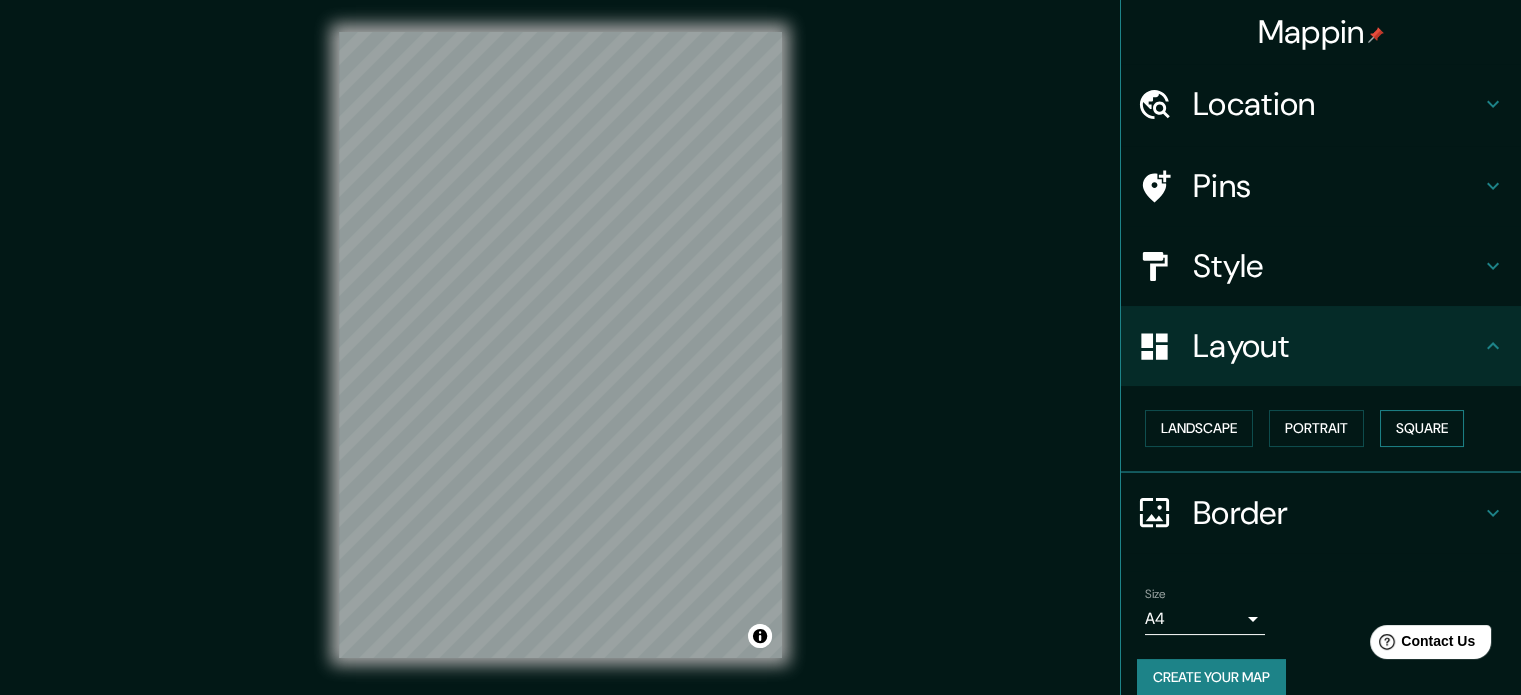 click on "Square" at bounding box center (1422, 428) 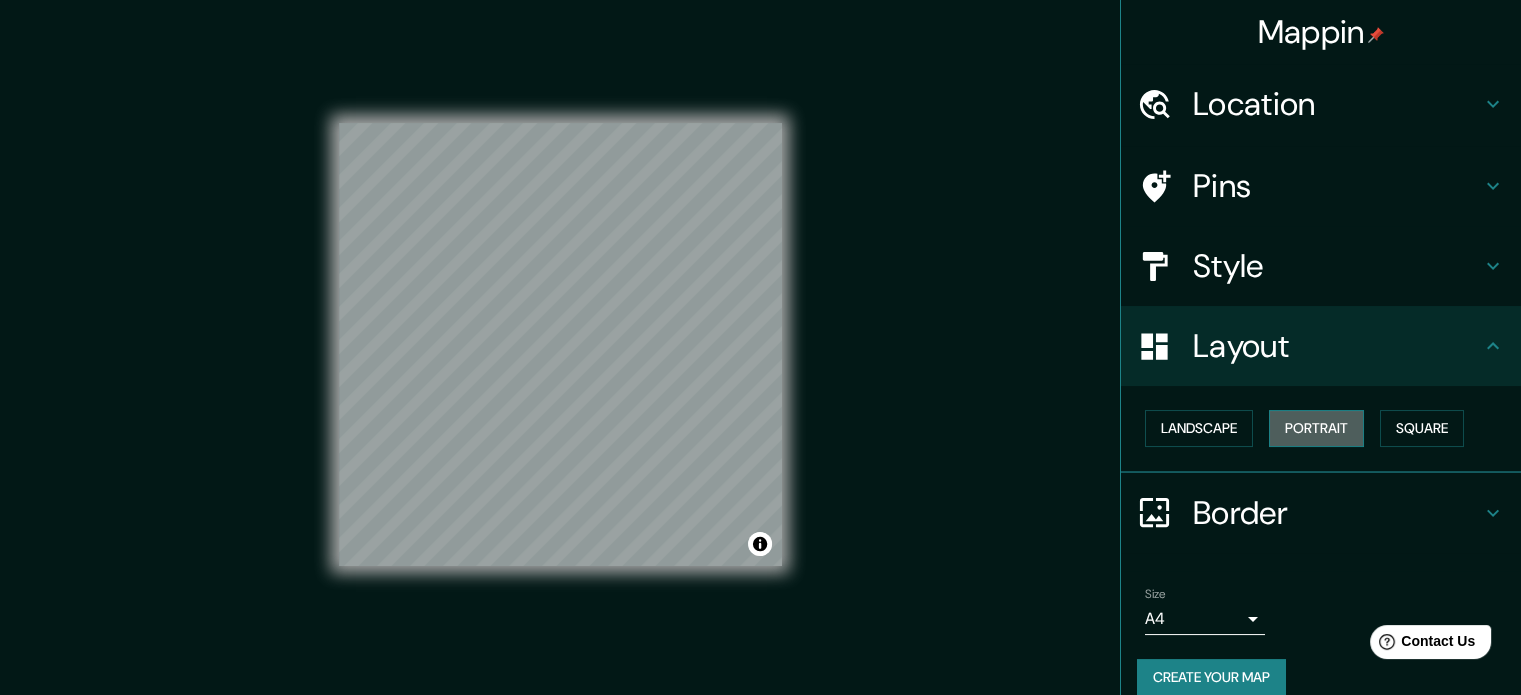 click on "Portrait" at bounding box center (1316, 428) 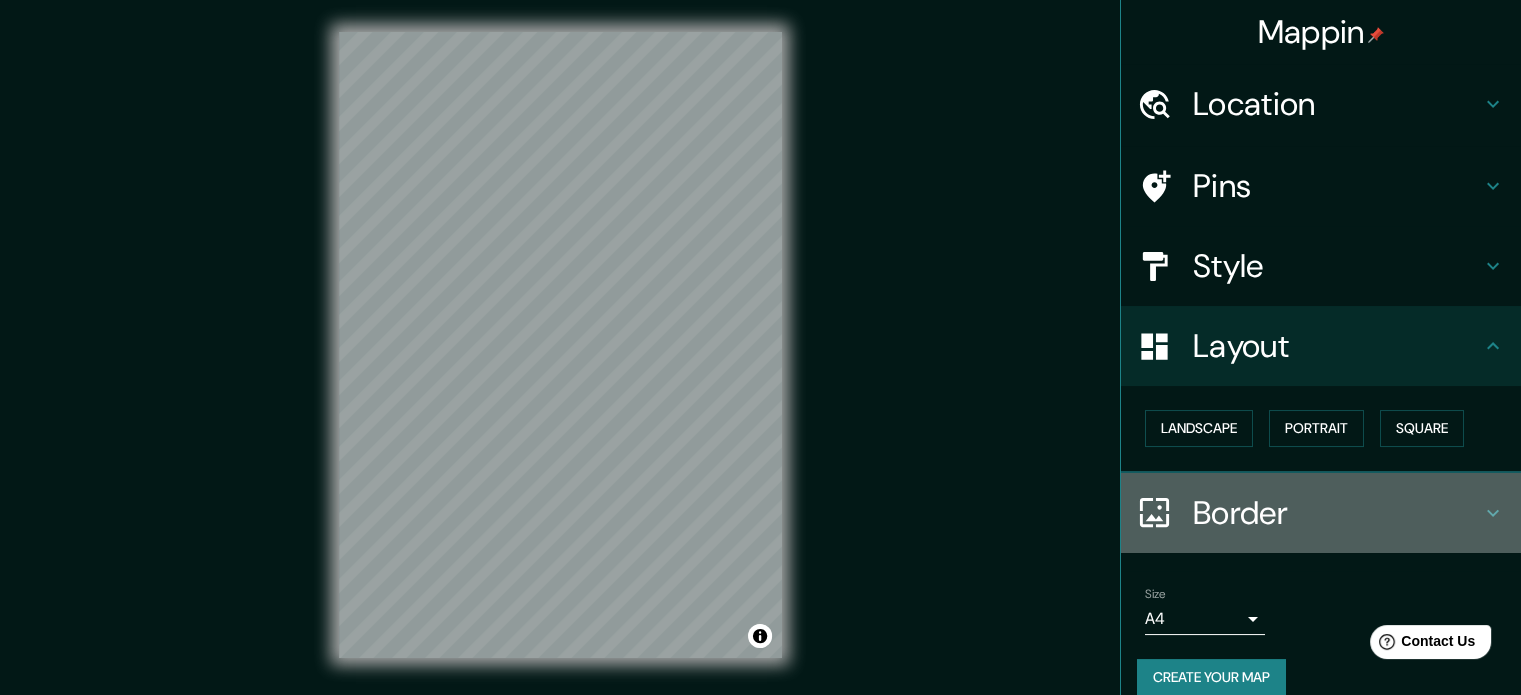 click on "Border" at bounding box center [1337, 513] 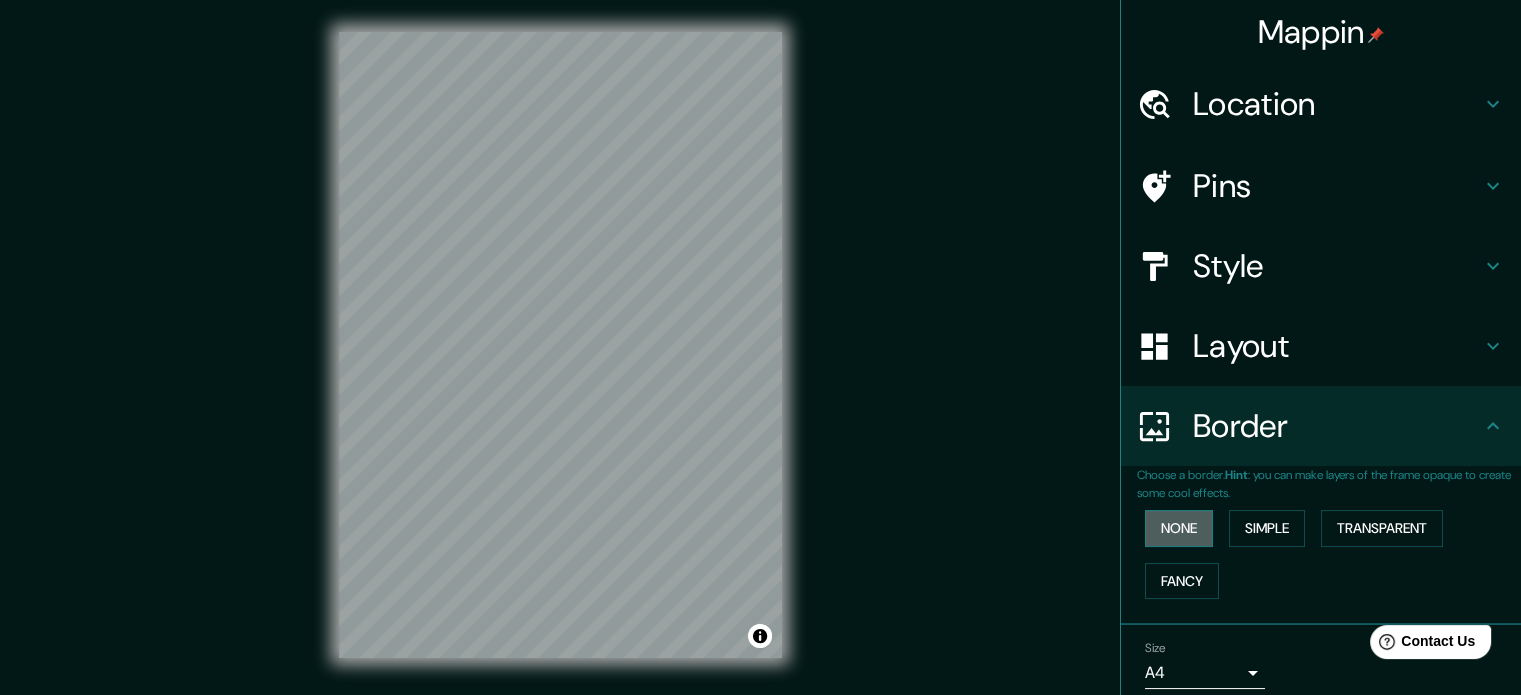 click on "None" at bounding box center (1179, 528) 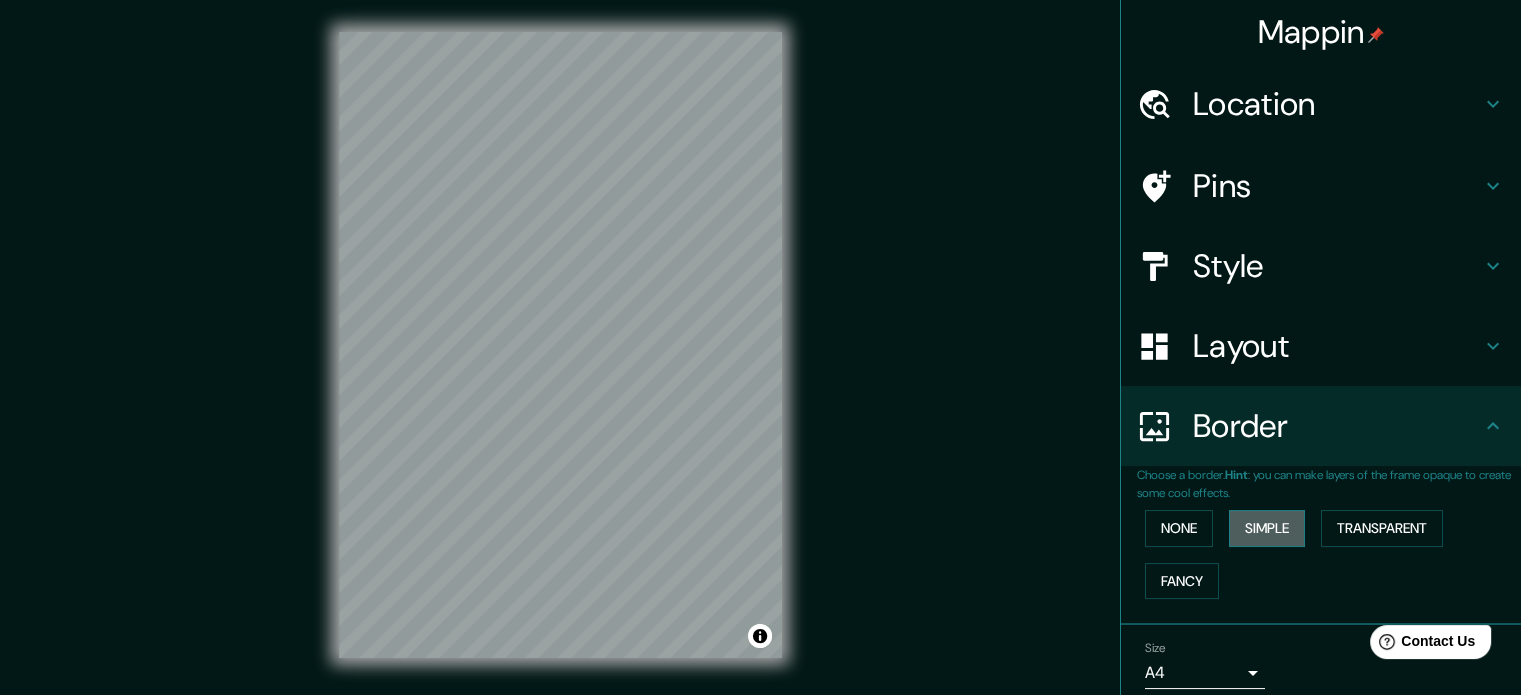 click on "Simple" at bounding box center [1267, 528] 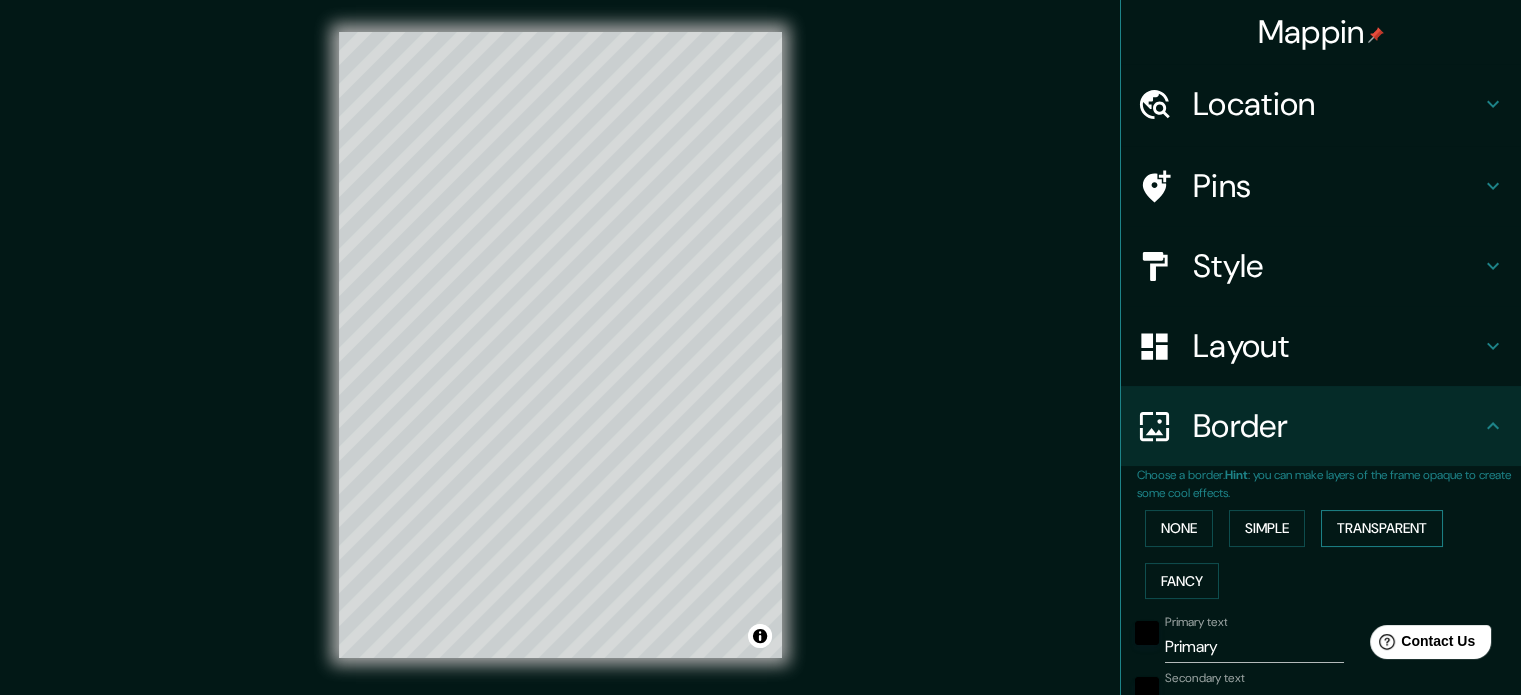 click on "Transparent" at bounding box center [1382, 528] 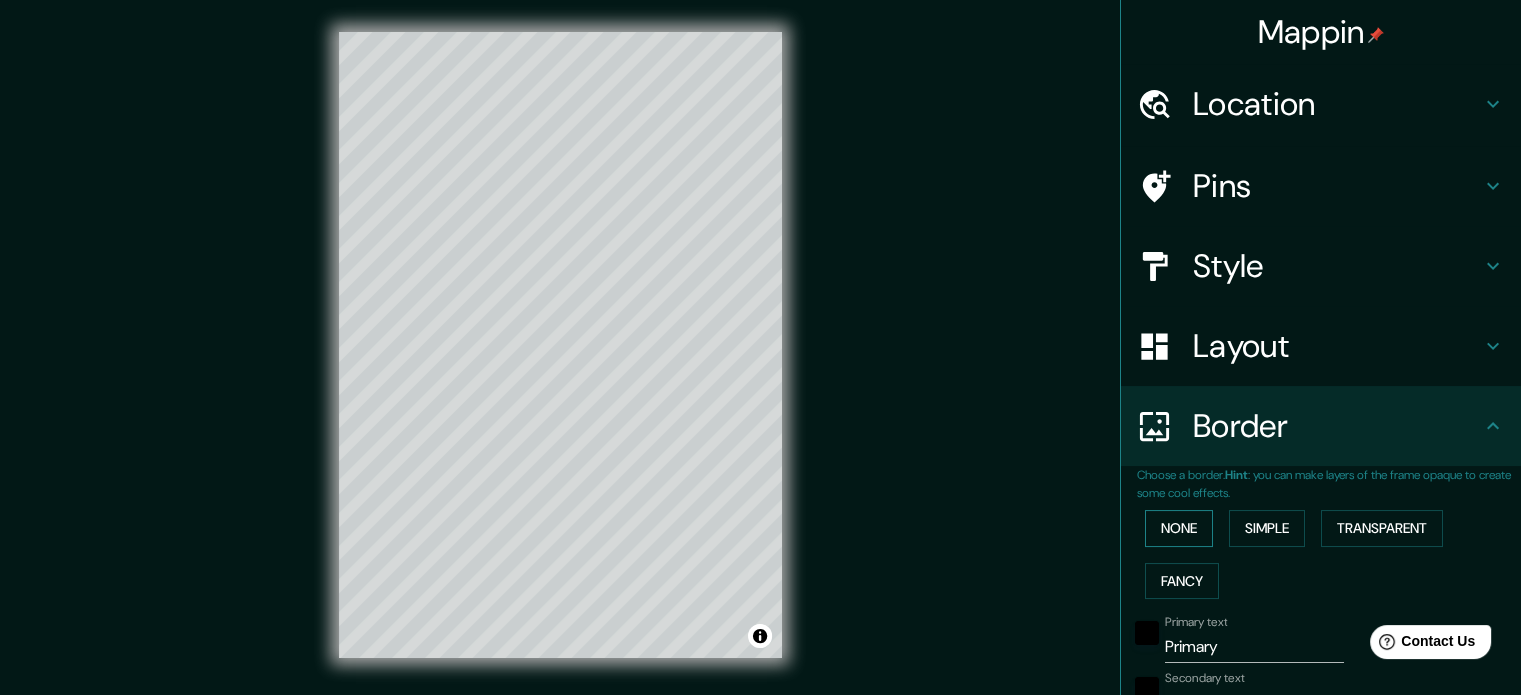 click on "None" at bounding box center (1179, 528) 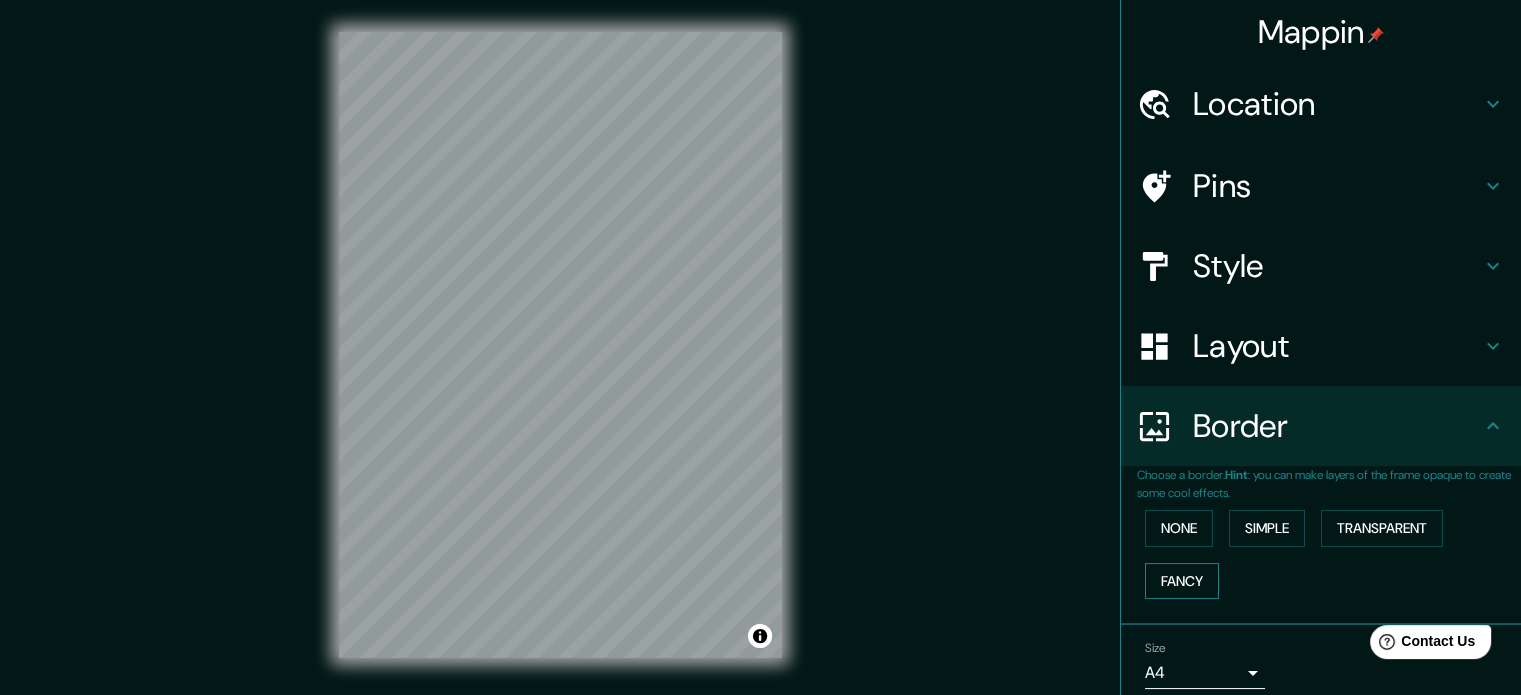 click on "Fancy" at bounding box center (1182, 581) 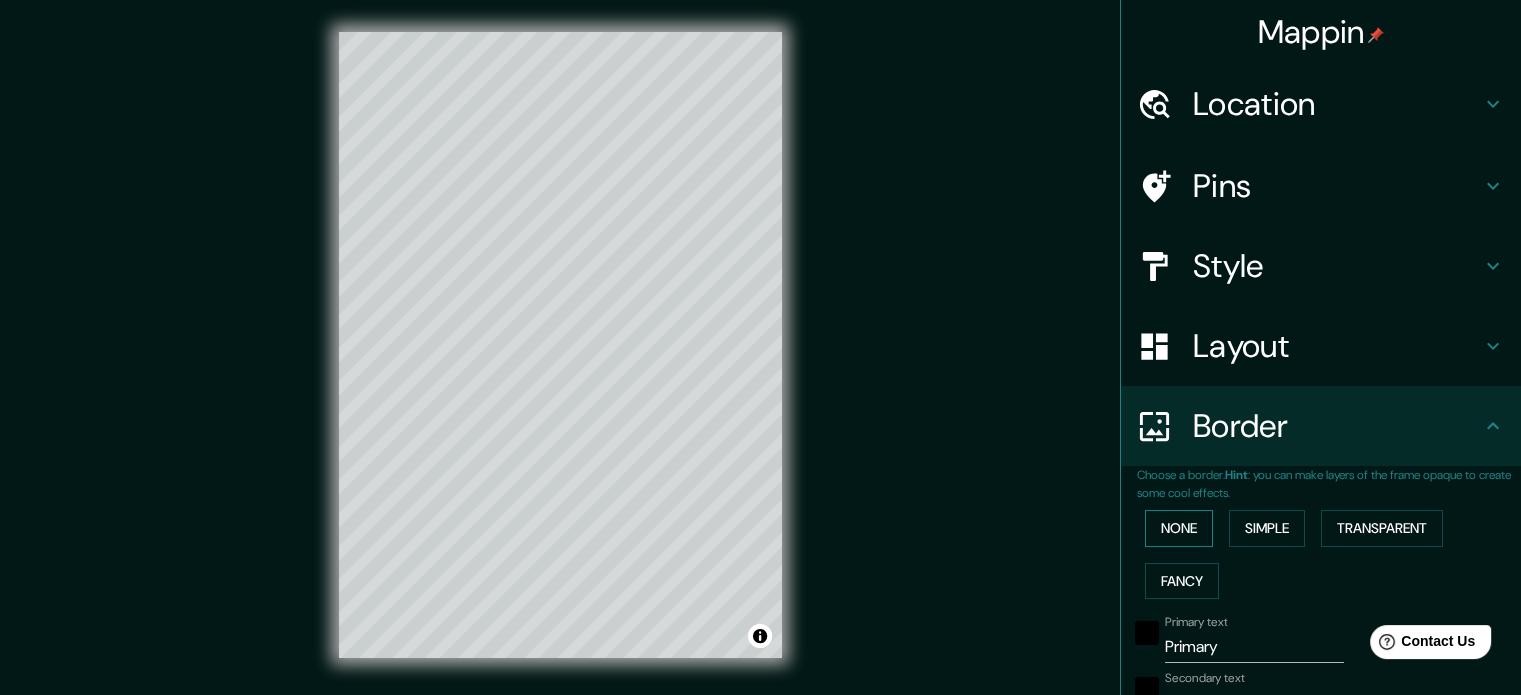 click on "None" at bounding box center [1179, 528] 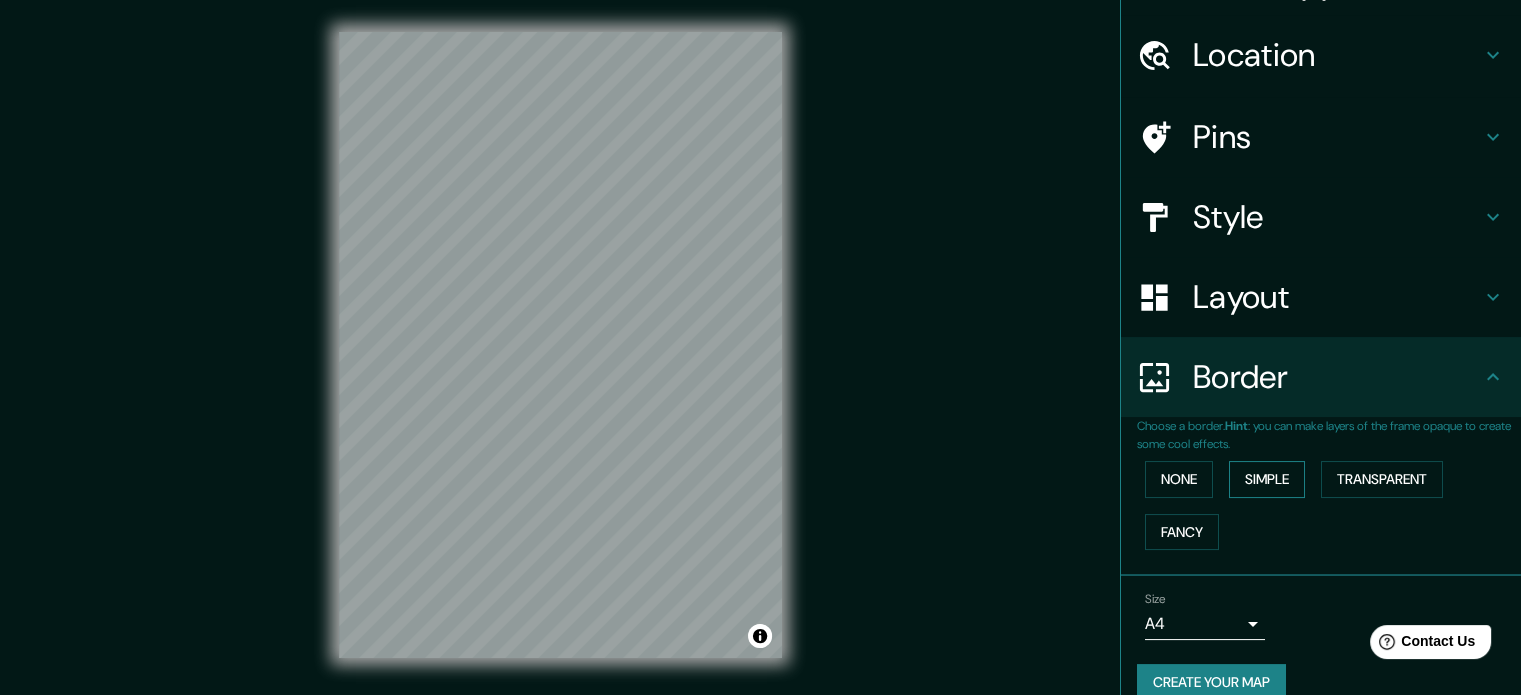 scroll, scrollTop: 76, scrollLeft: 0, axis: vertical 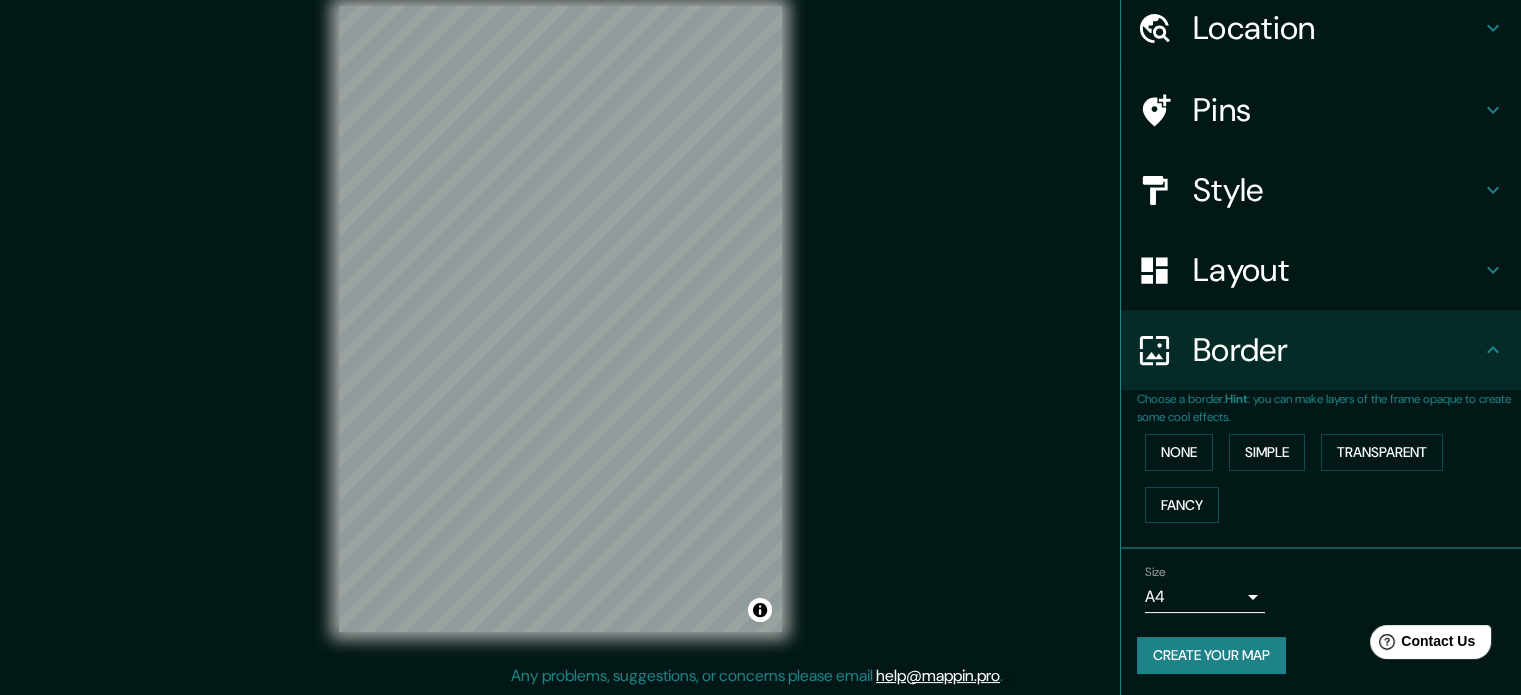 click on "Pins" at bounding box center (1321, 110) 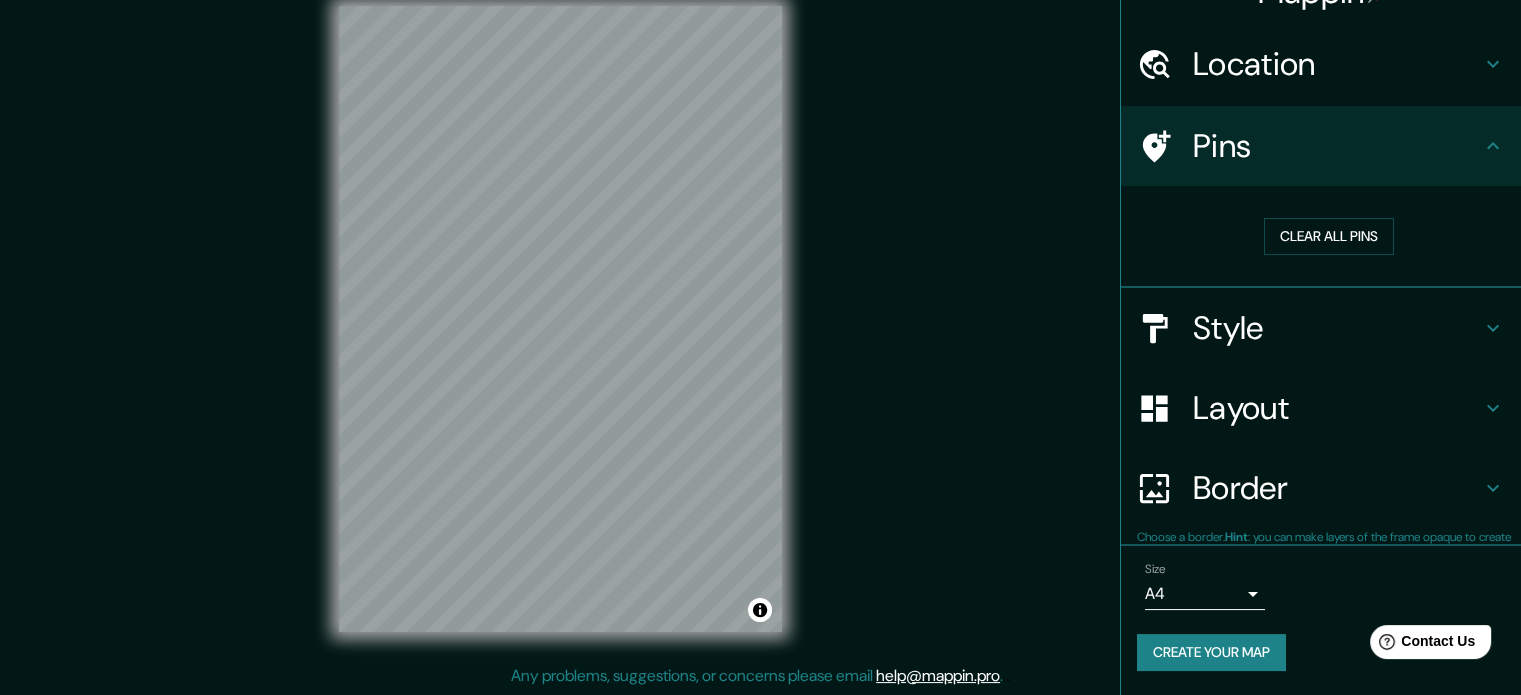 scroll, scrollTop: 38, scrollLeft: 0, axis: vertical 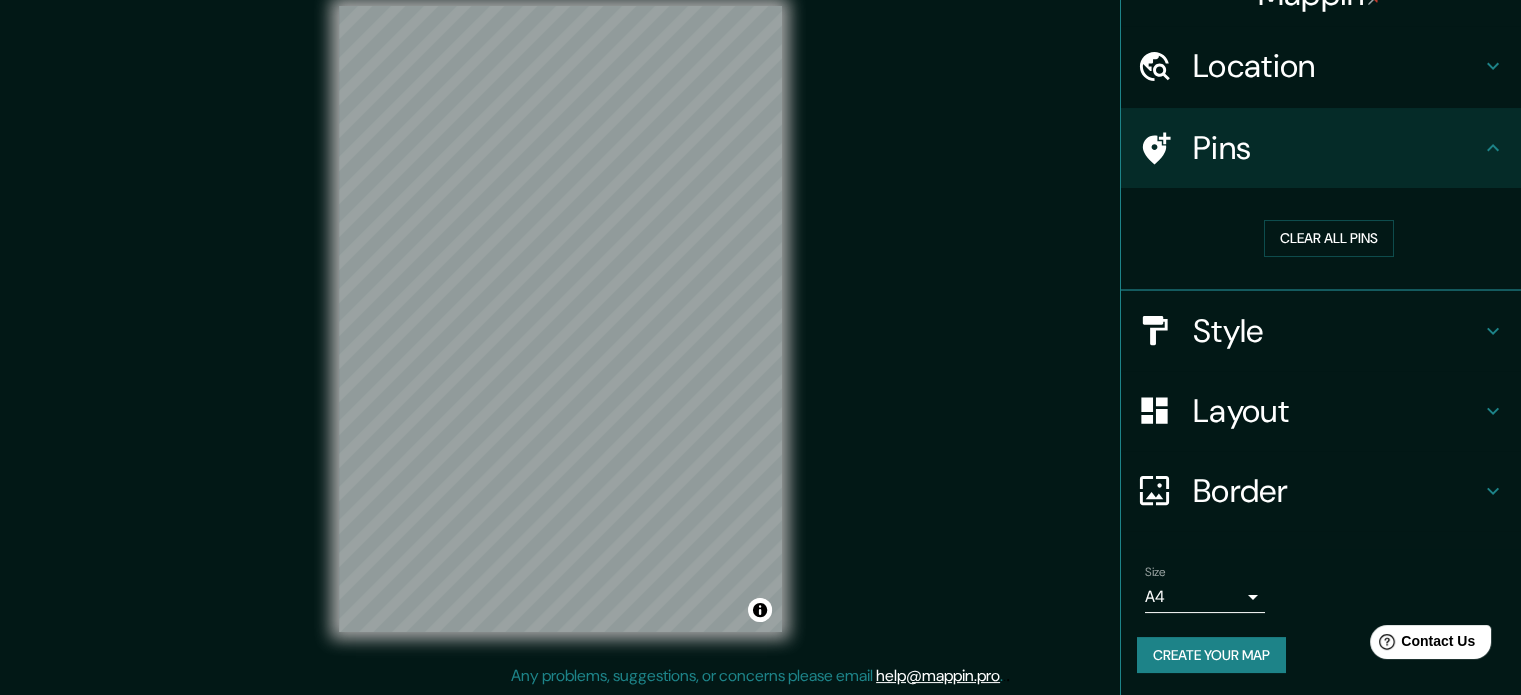 click on "Style" at bounding box center [1337, 331] 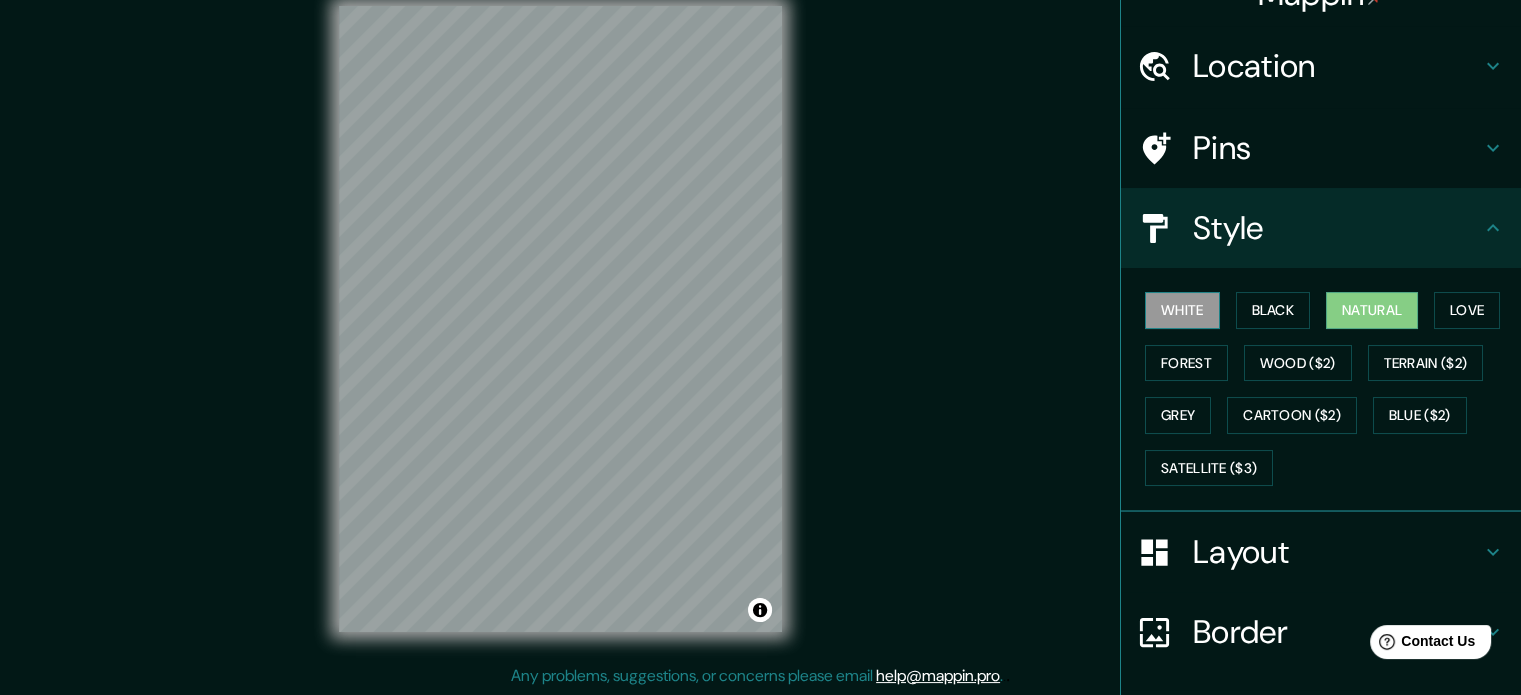 click on "White" at bounding box center (1182, 310) 